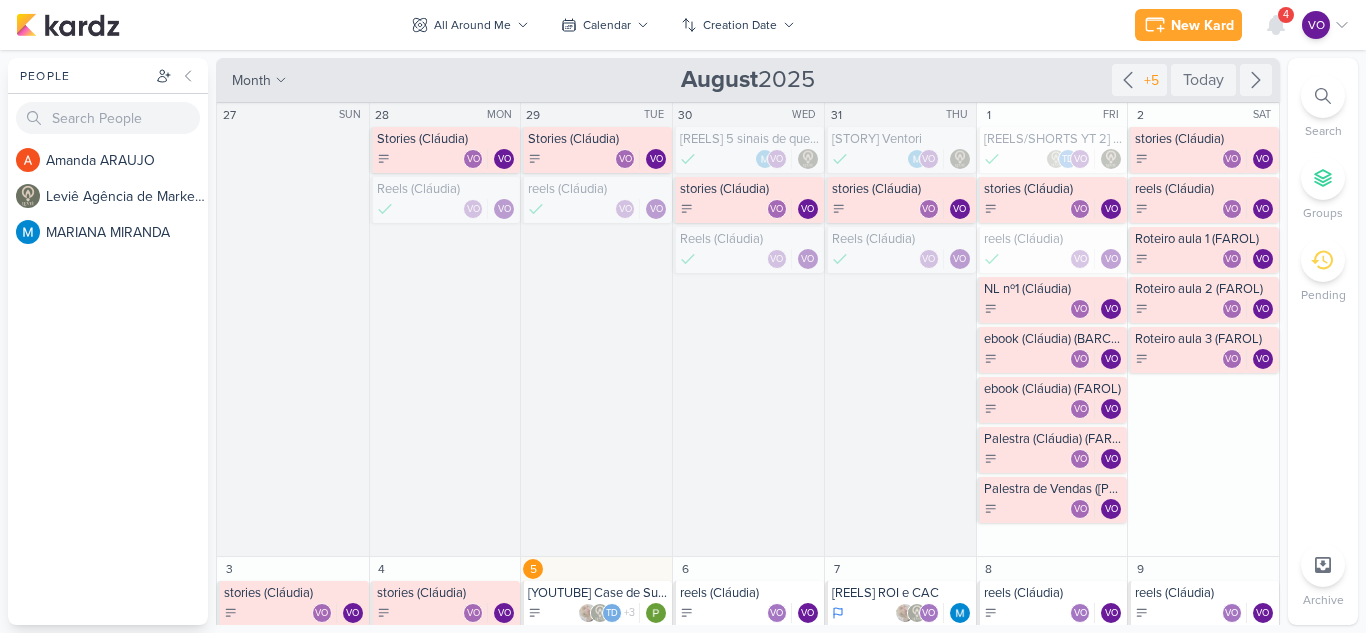 scroll, scrollTop: 0, scrollLeft: 0, axis: both 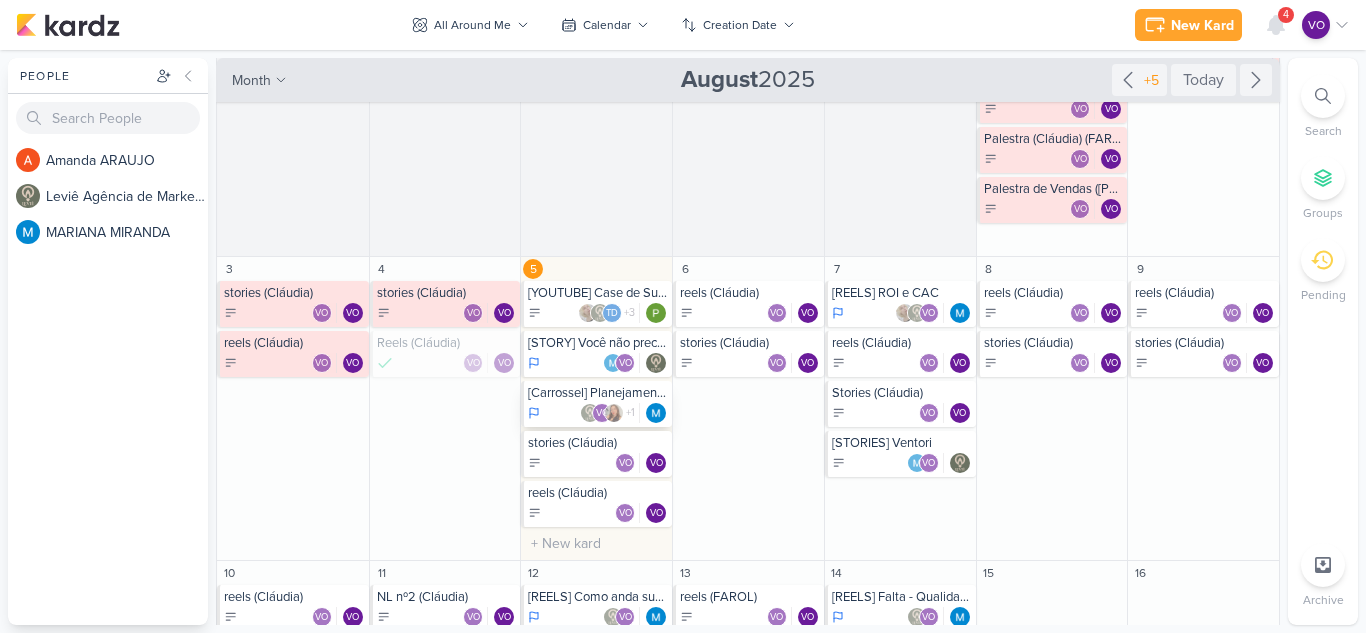 click on "VO
+1" at bounding box center (598, 413) 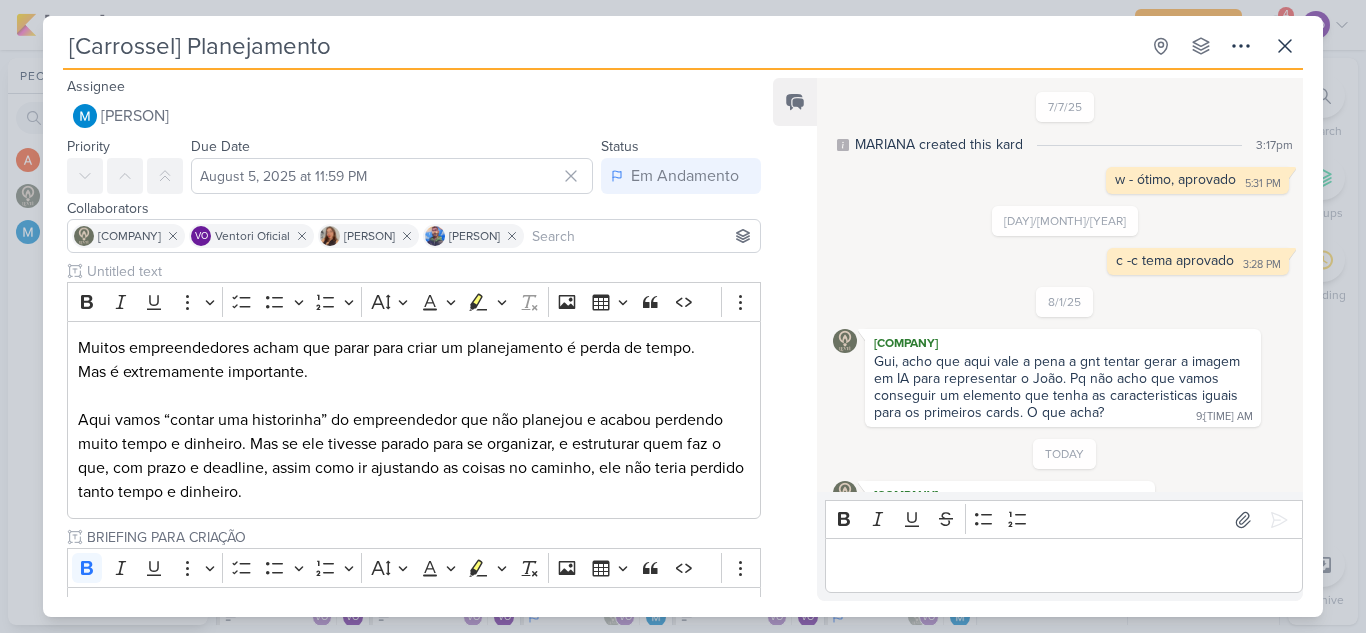 scroll, scrollTop: 44, scrollLeft: 0, axis: vertical 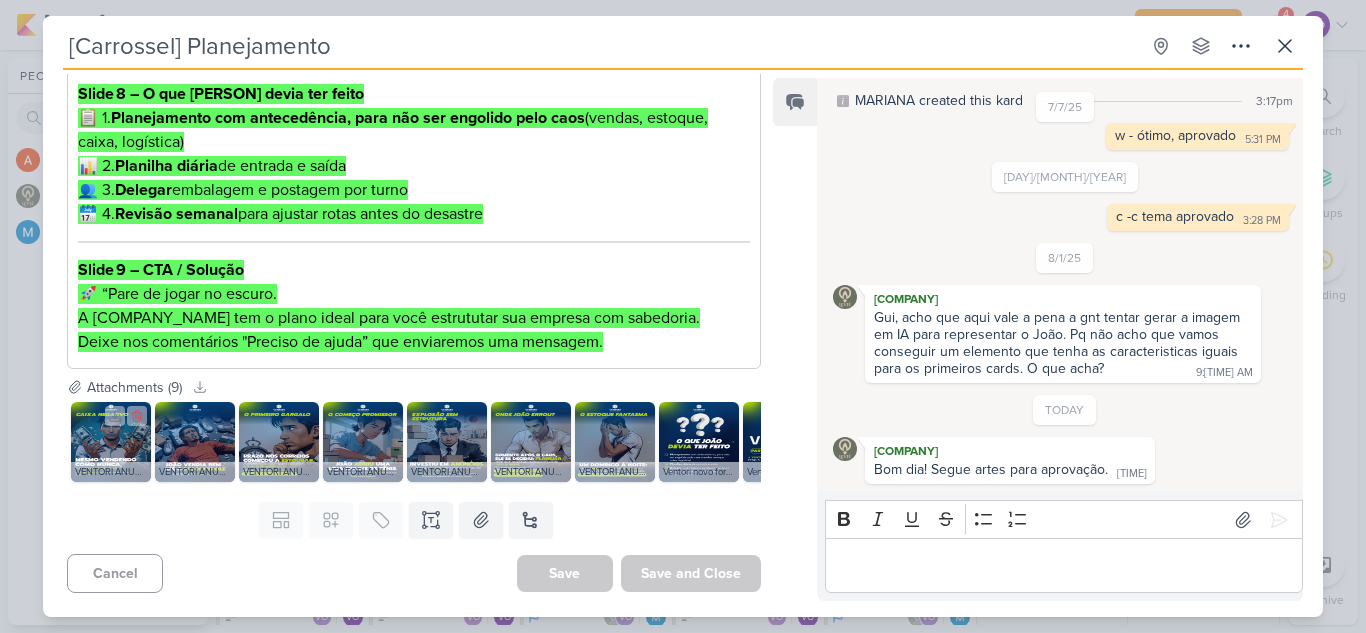 click at bounding box center [111, 442] 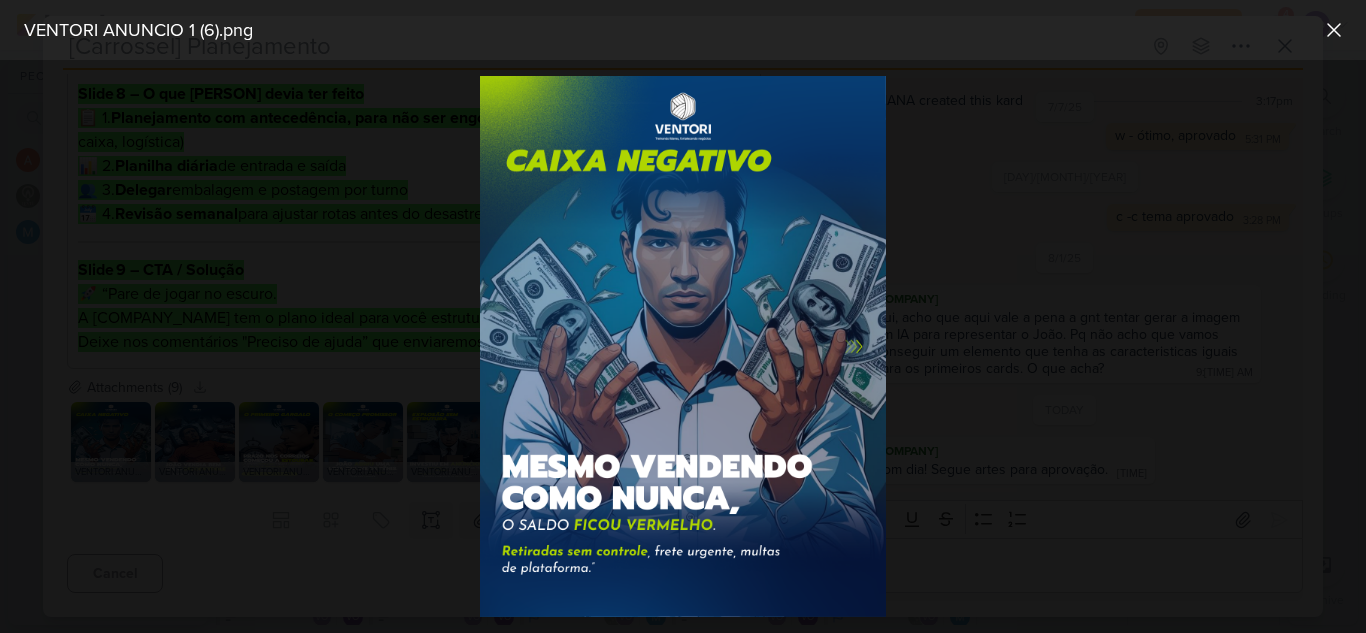 click at bounding box center [683, 346] 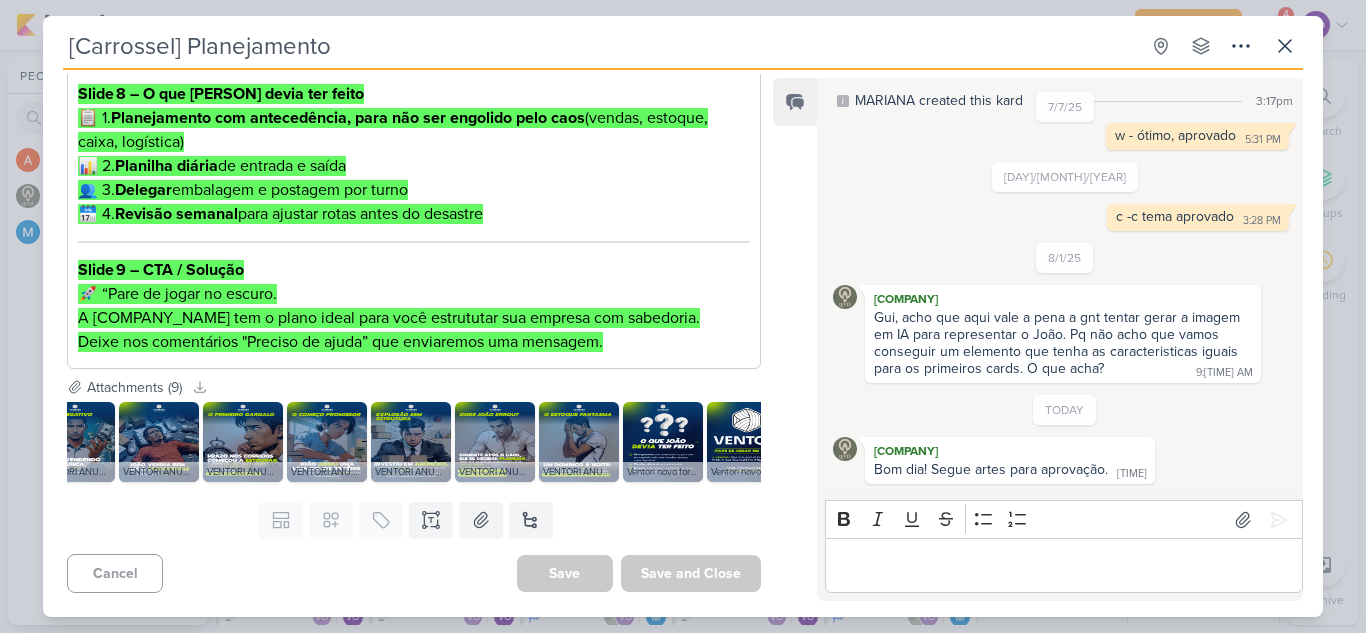 scroll, scrollTop: 0, scrollLeft: 0, axis: both 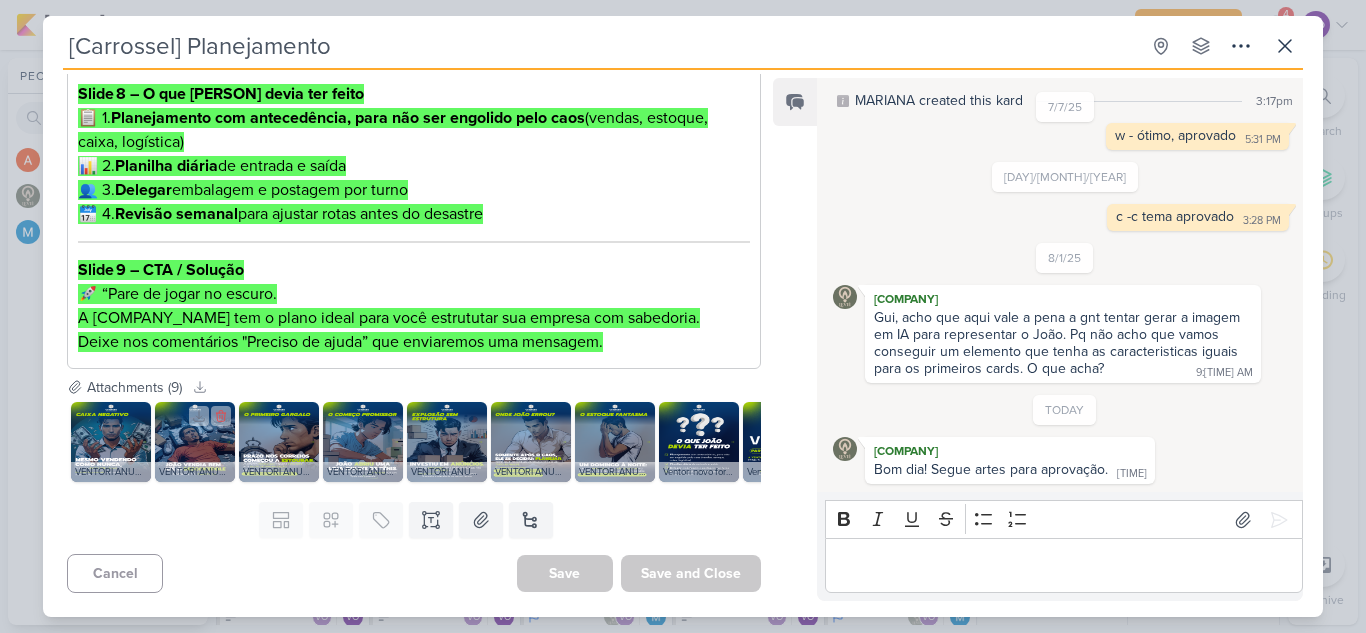click at bounding box center (195, 442) 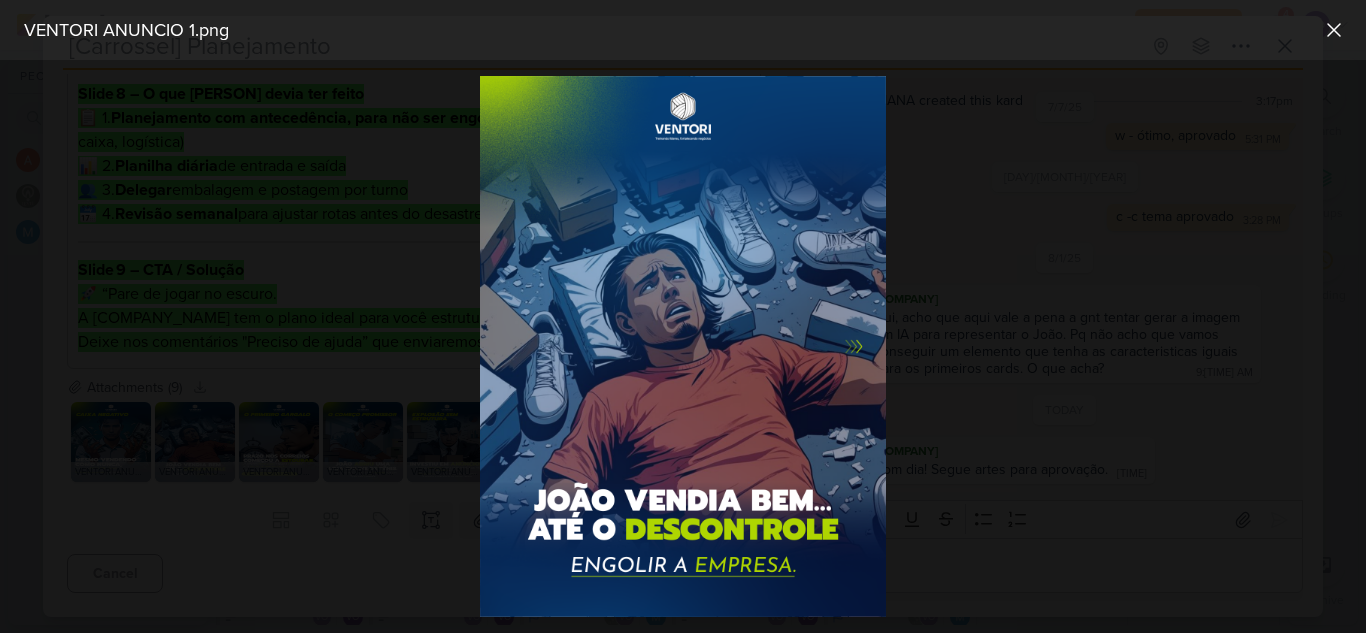 click at bounding box center [683, 346] 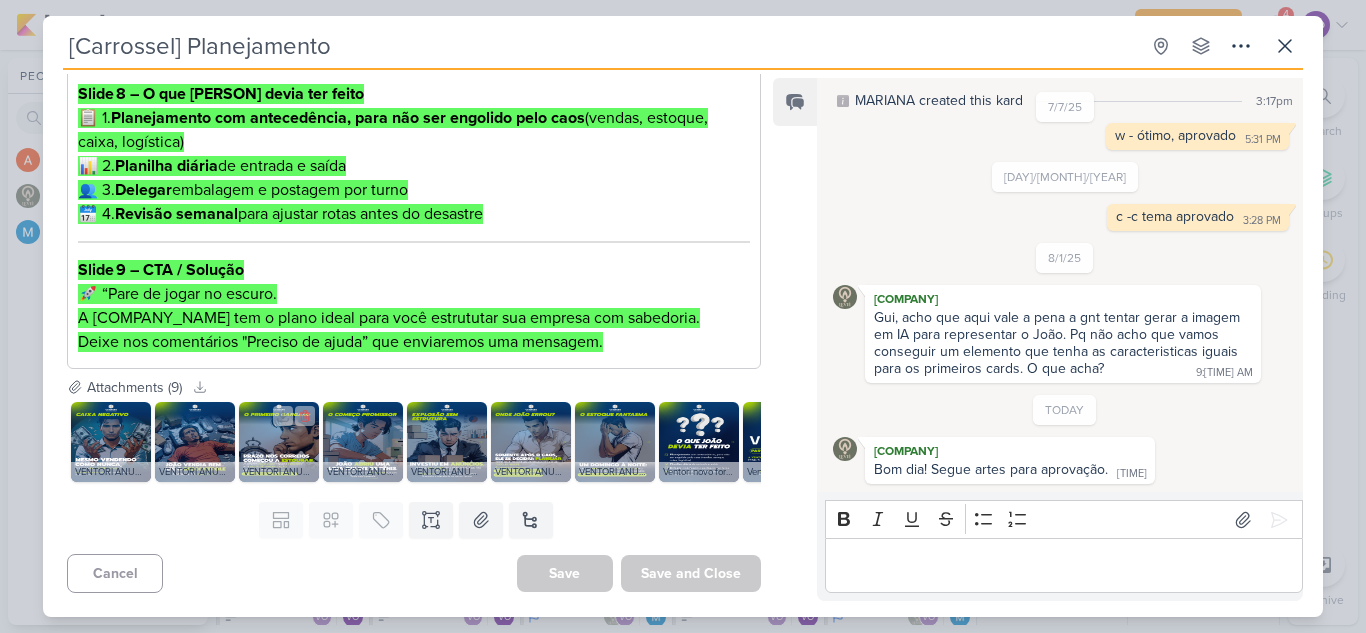 click at bounding box center [279, 442] 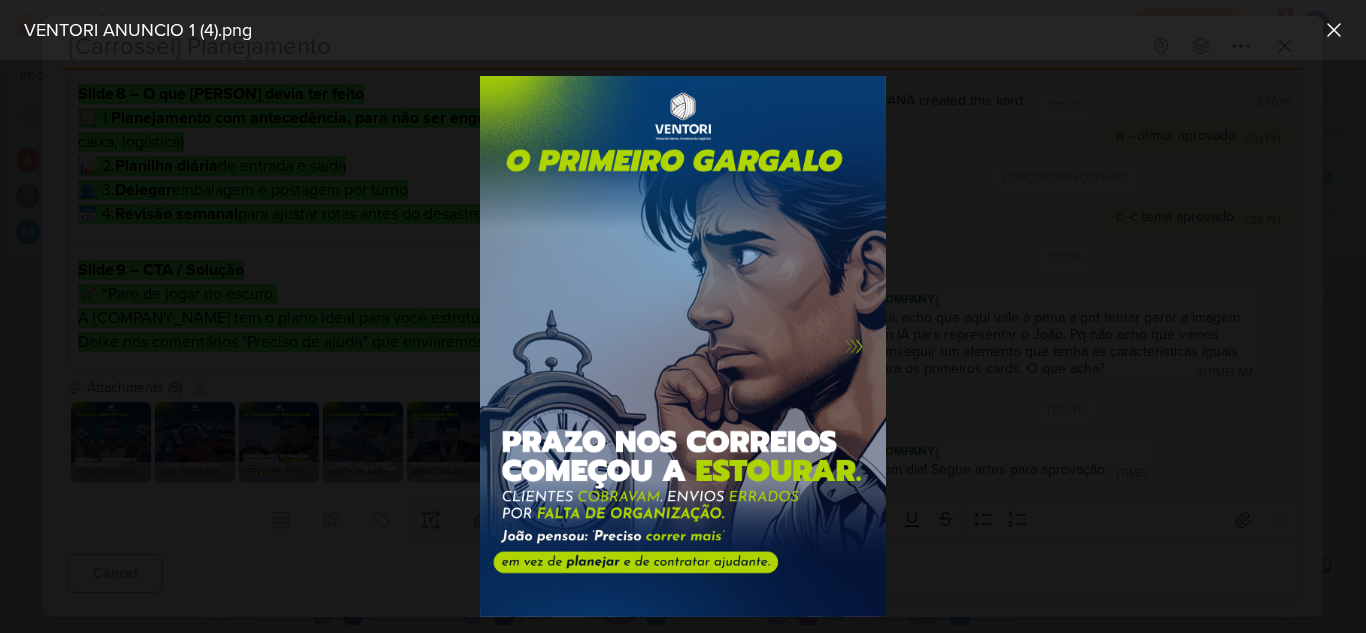 click at bounding box center (683, 346) 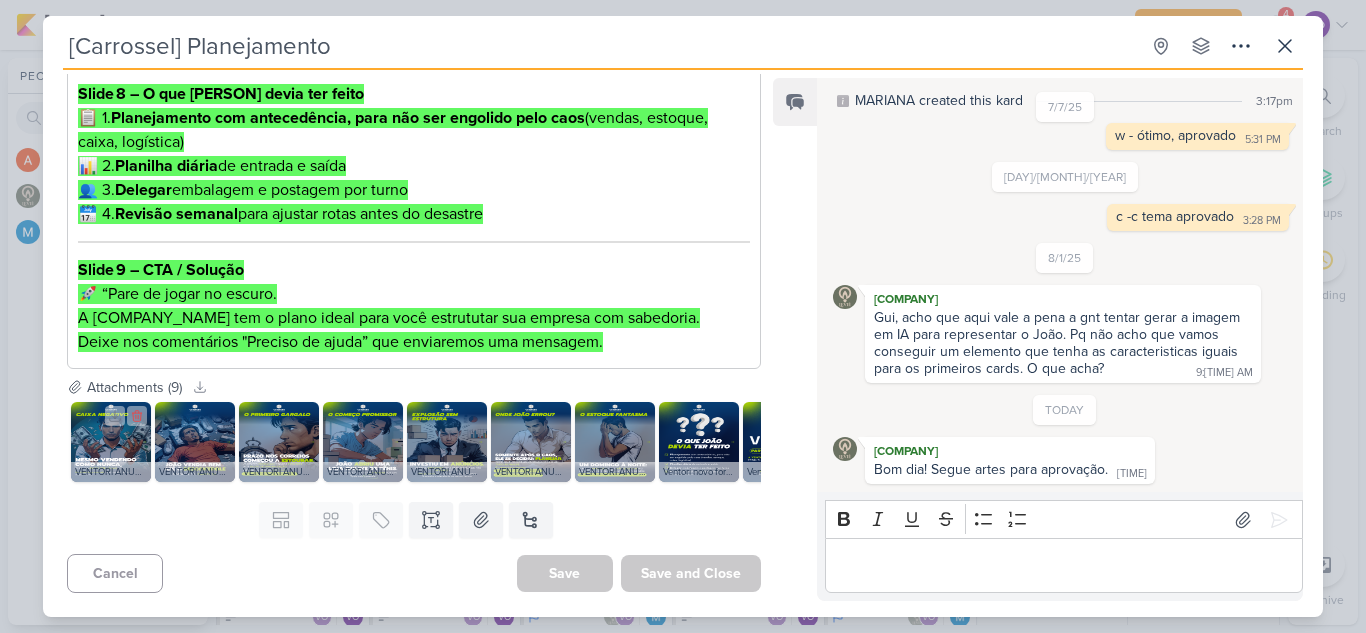 click at bounding box center [111, 442] 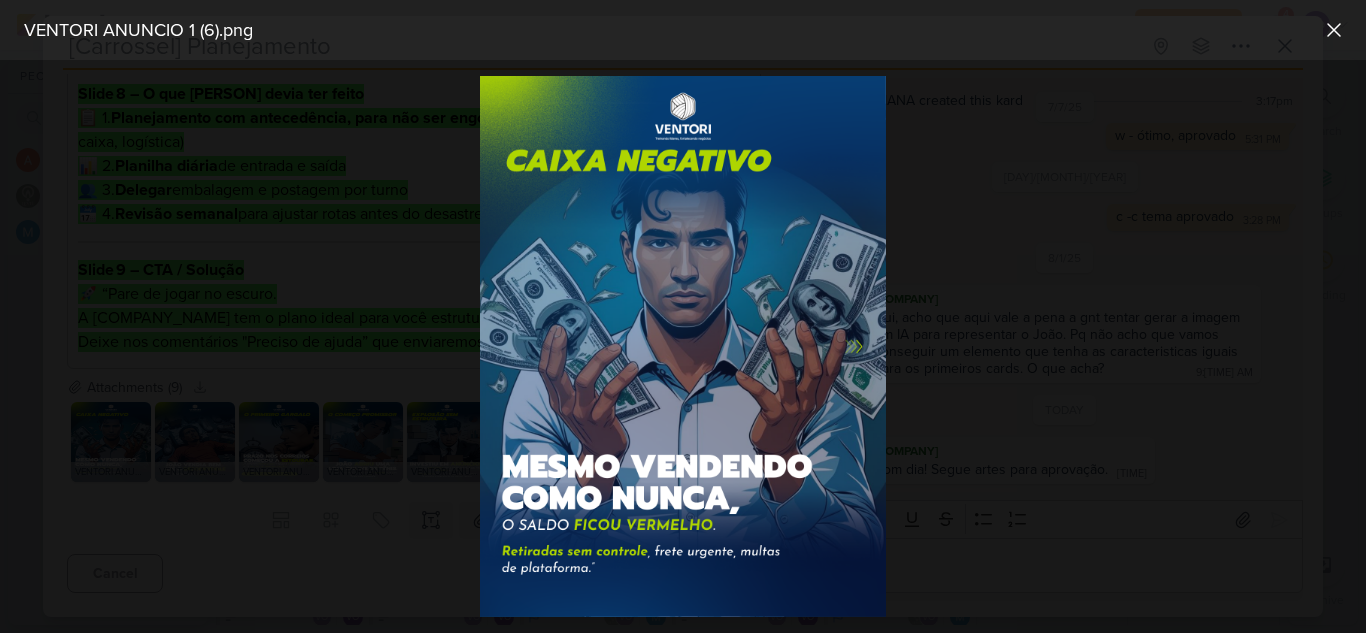 click at bounding box center (683, 346) 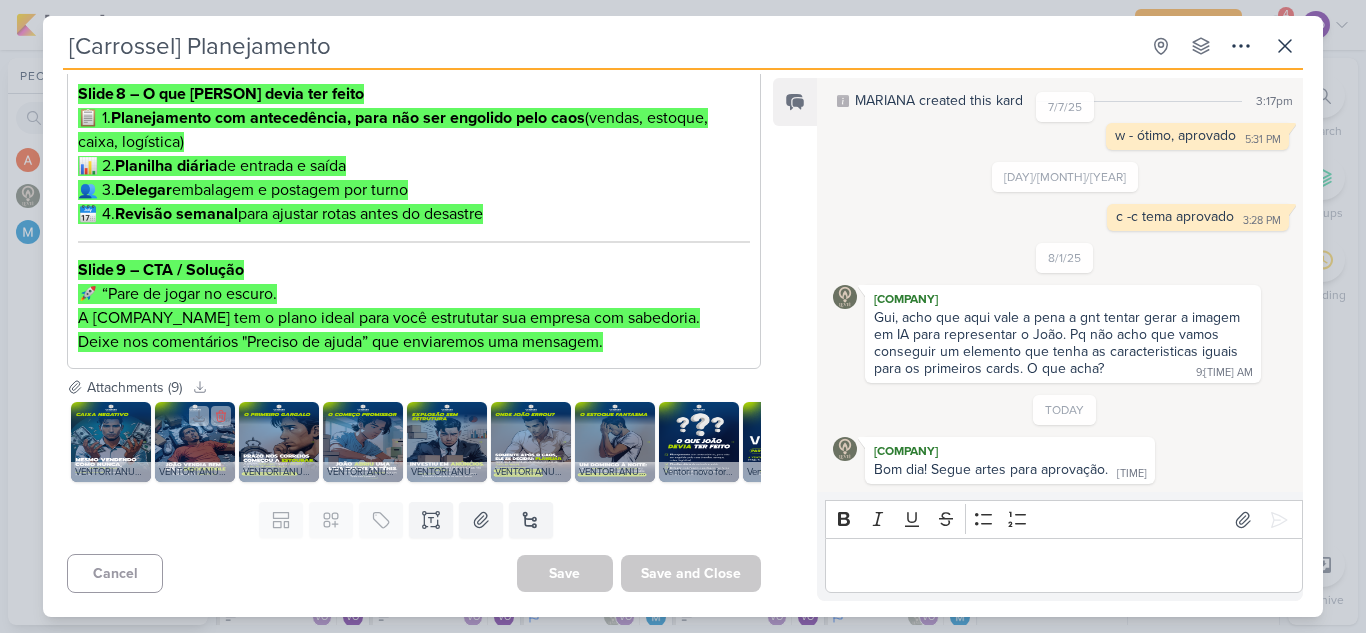 click at bounding box center [195, 442] 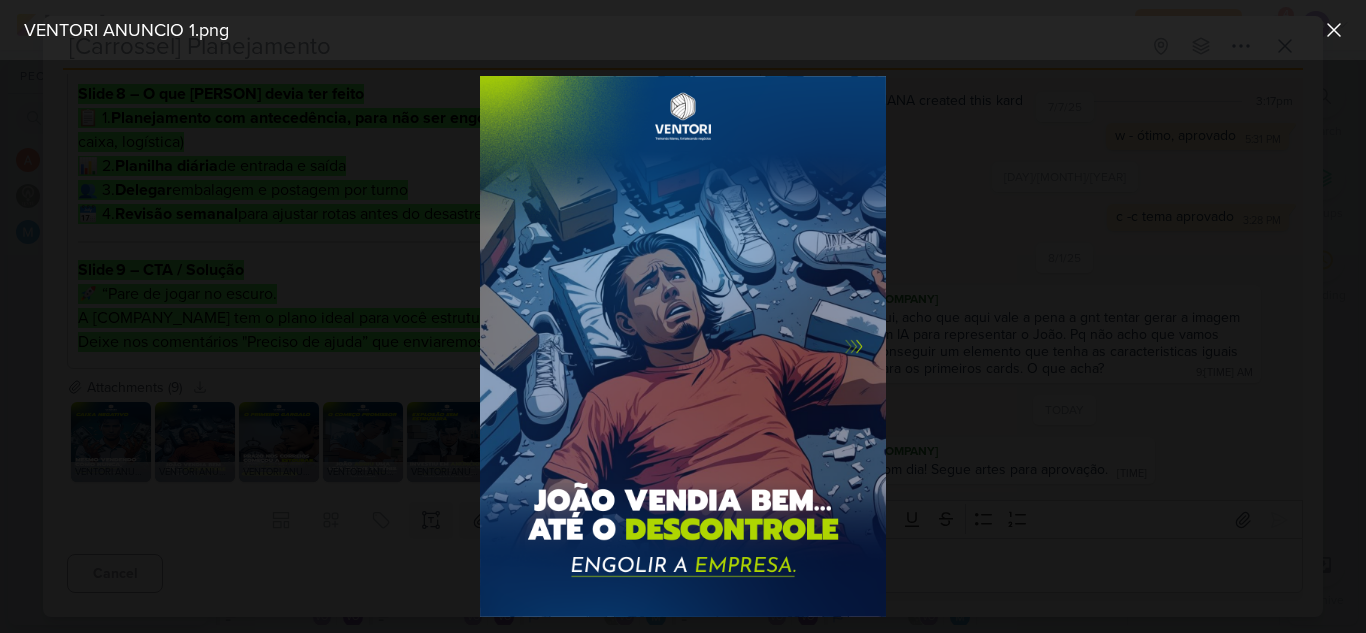 click at bounding box center [683, 346] 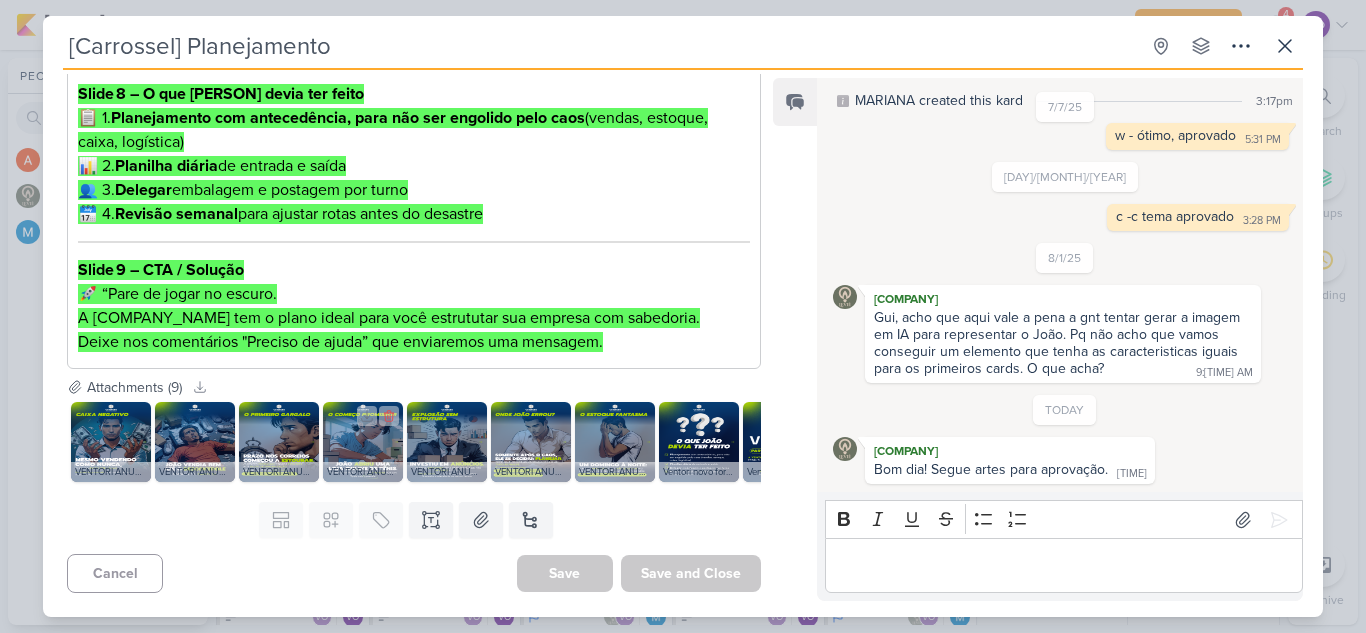click on "VENTORI ANUNCIO 1 (2).png" at bounding box center (363, 472) 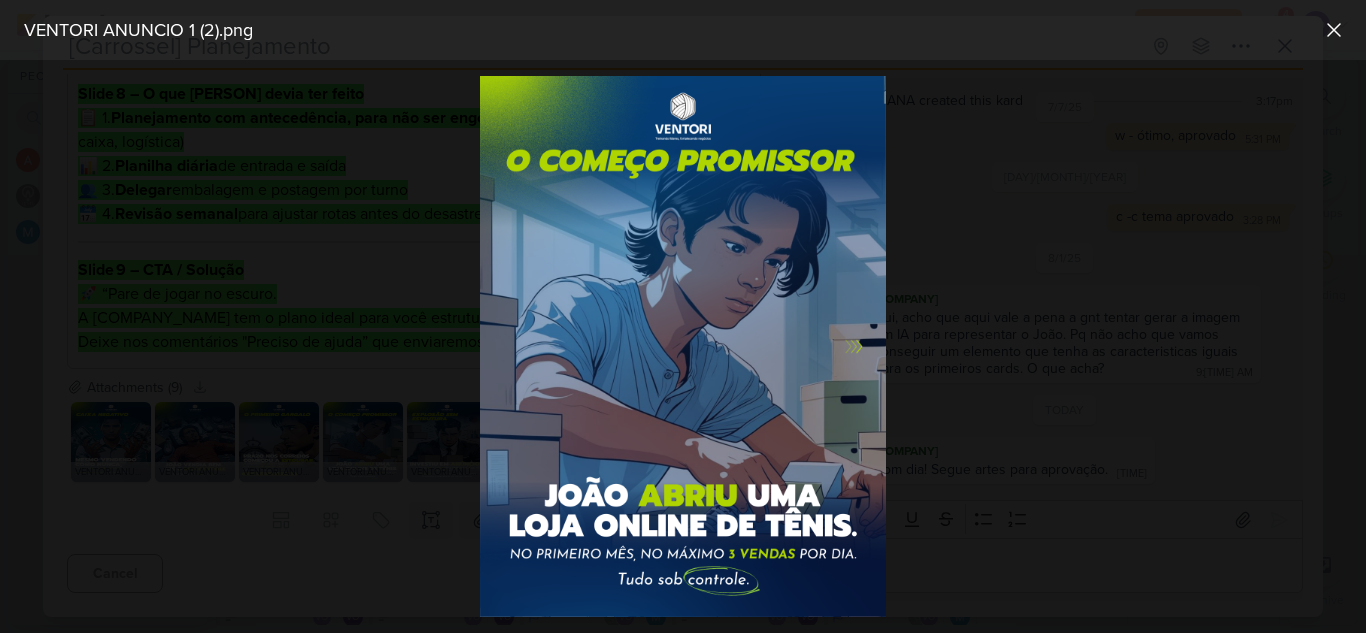 click at bounding box center (683, 346) 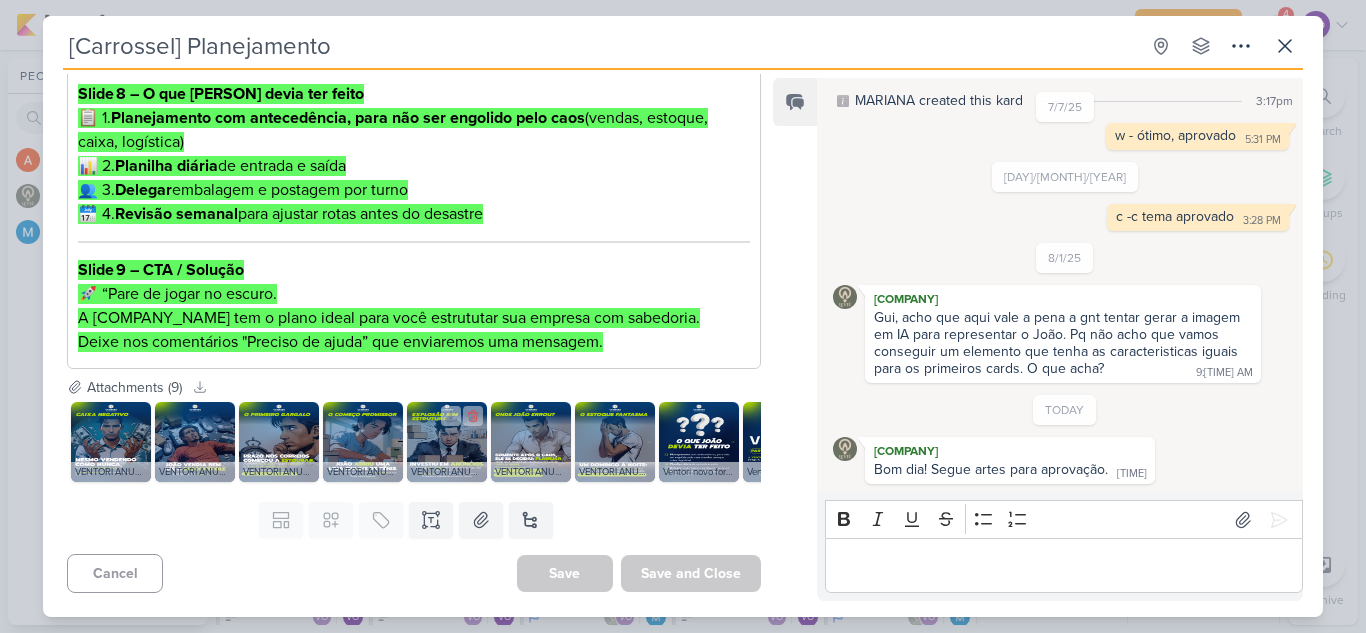 click on "VENTORI ANUNCIO 1 (3).png" at bounding box center (447, 472) 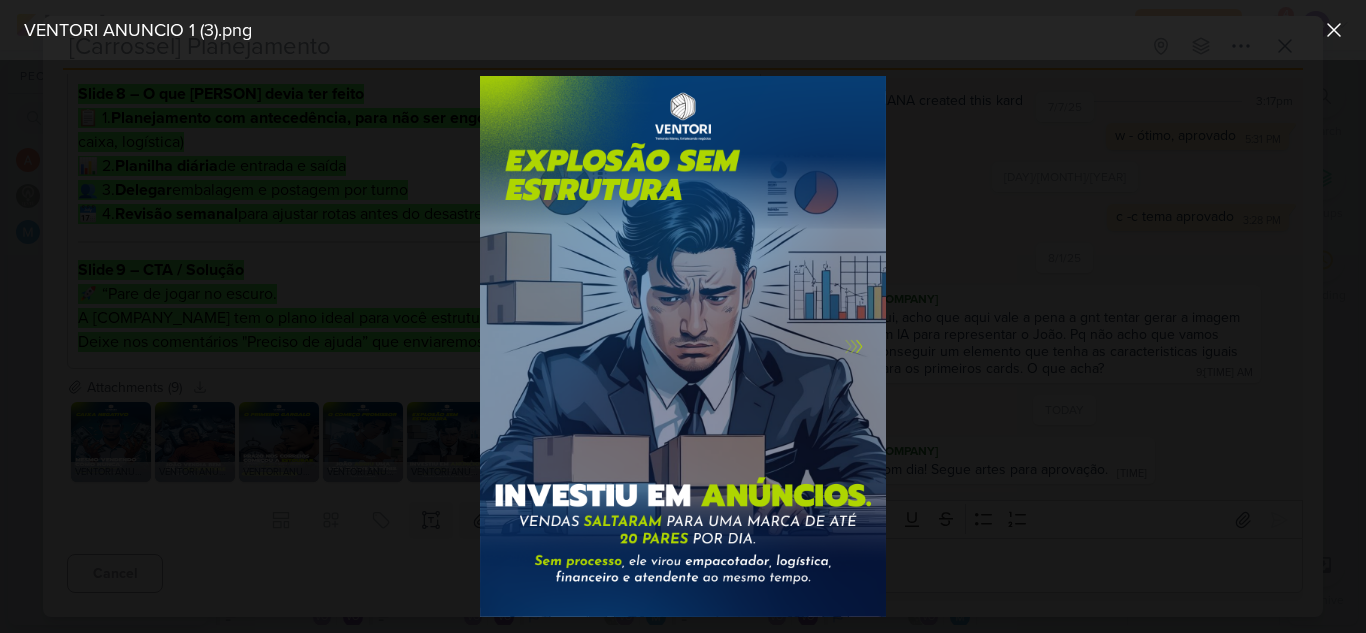 click at bounding box center [683, 346] 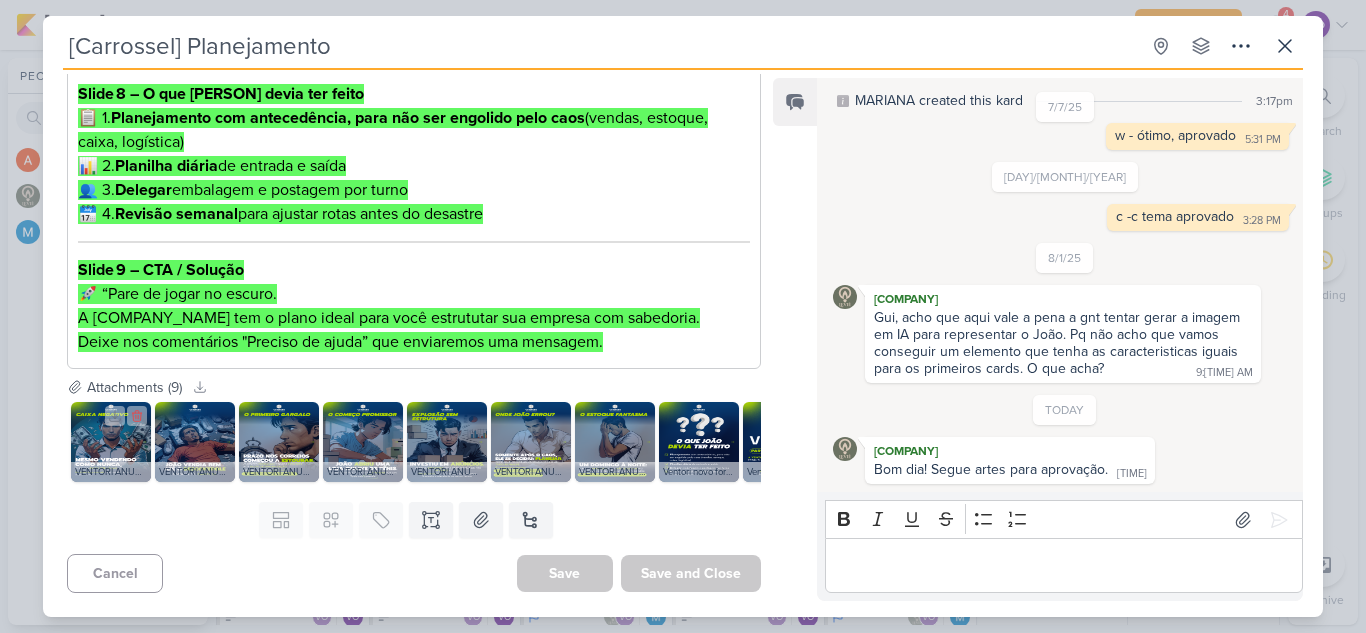 click on "VENTORI ANUNCIO 1 (6).png" at bounding box center (111, 472) 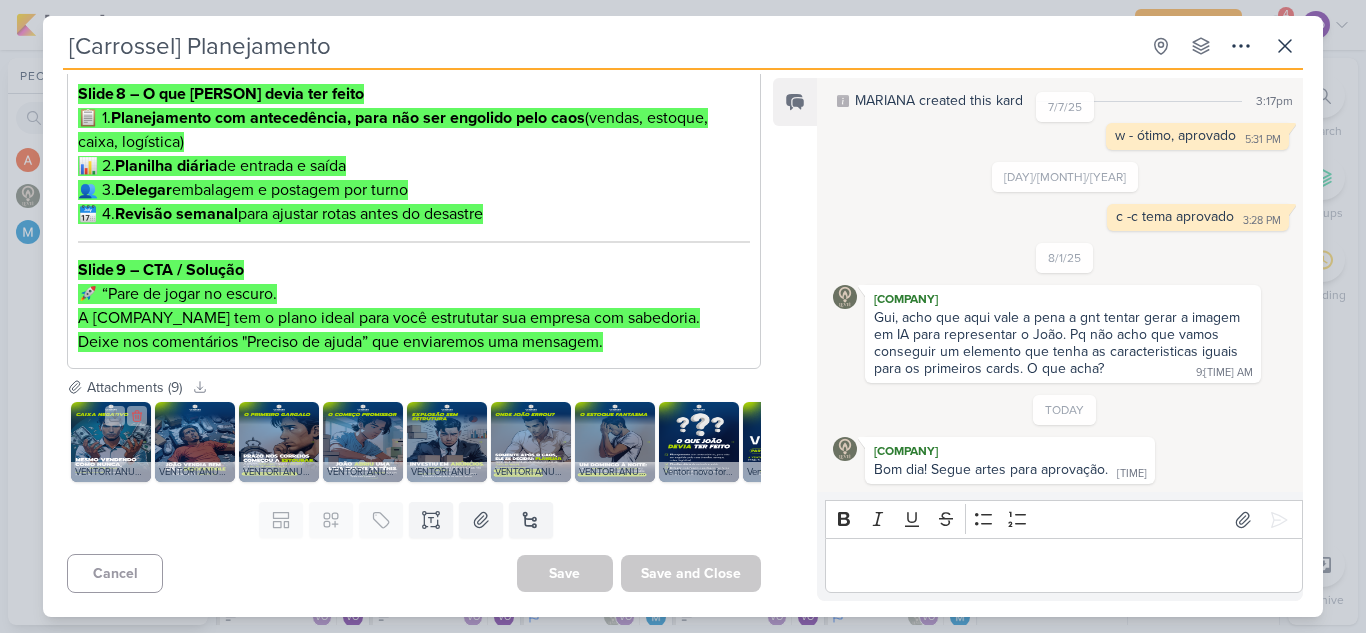 click at bounding box center [111, 442] 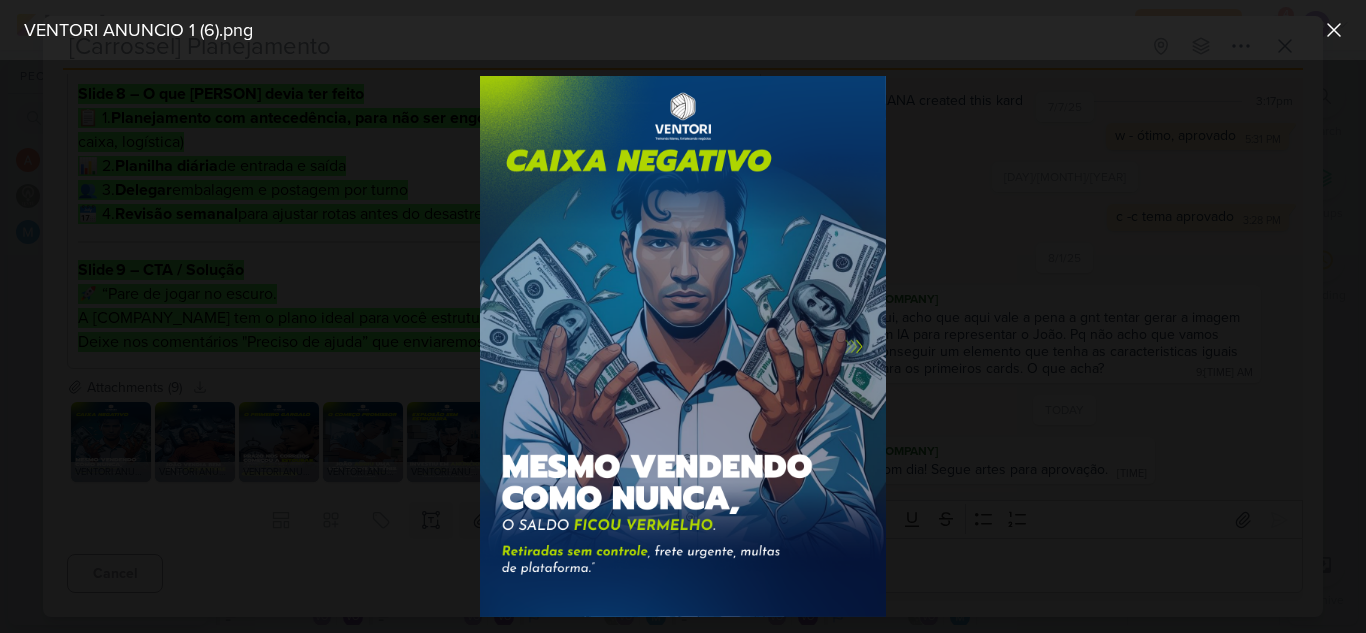 click at bounding box center (683, 346) 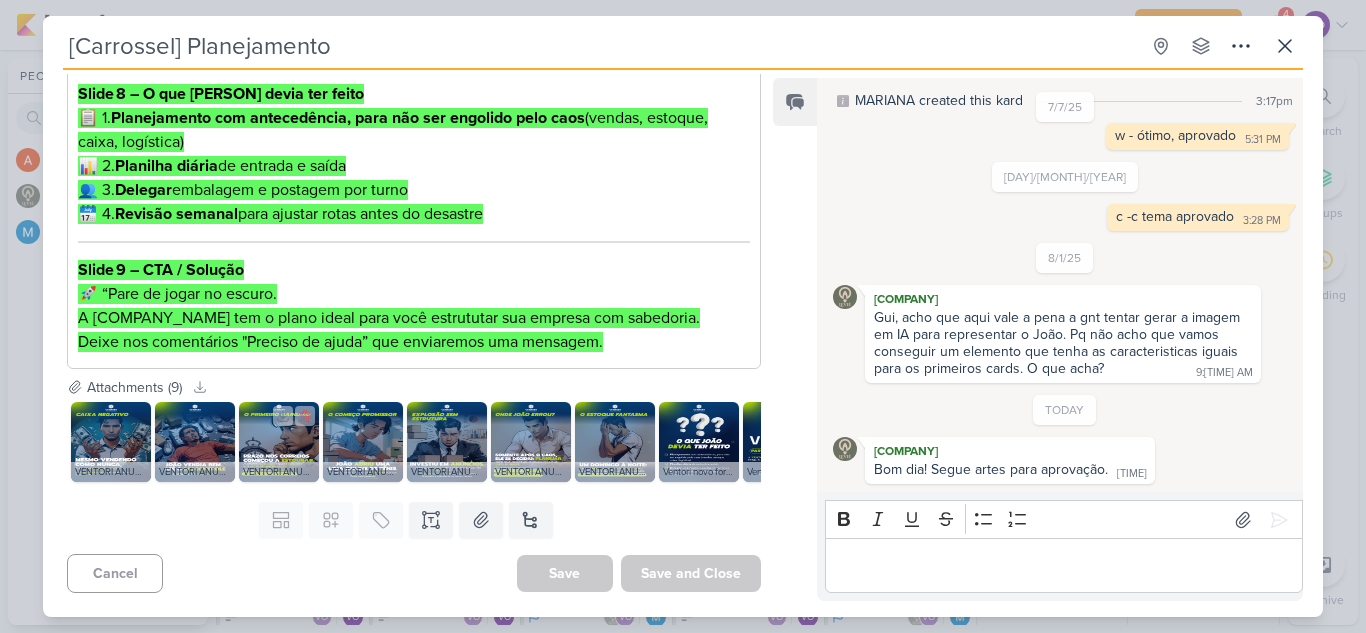 click at bounding box center [279, 442] 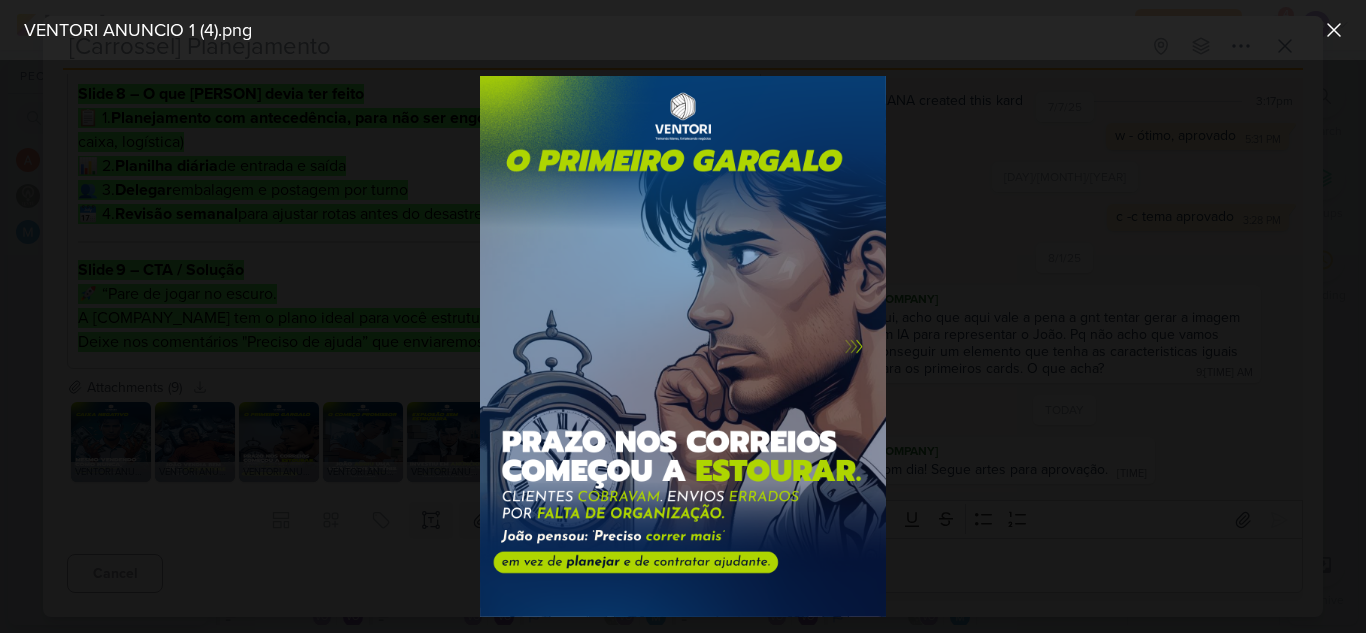 click at bounding box center [683, 346] 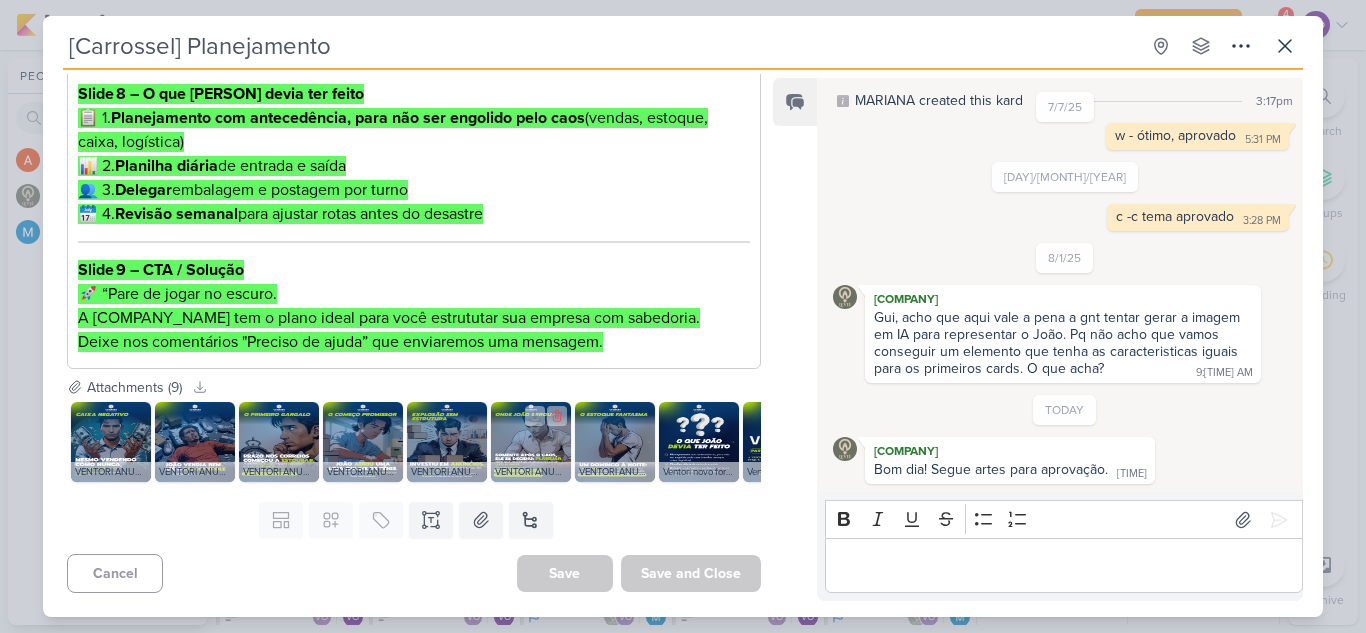 click at bounding box center (531, 442) 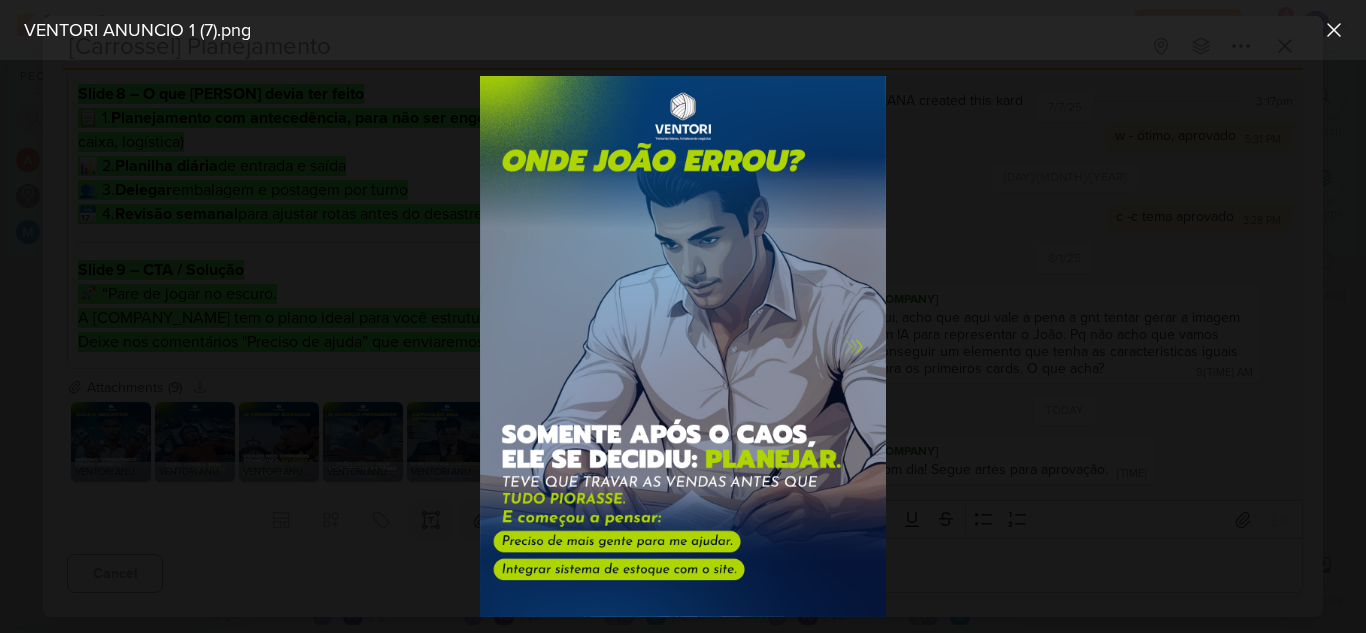 click at bounding box center [683, 346] 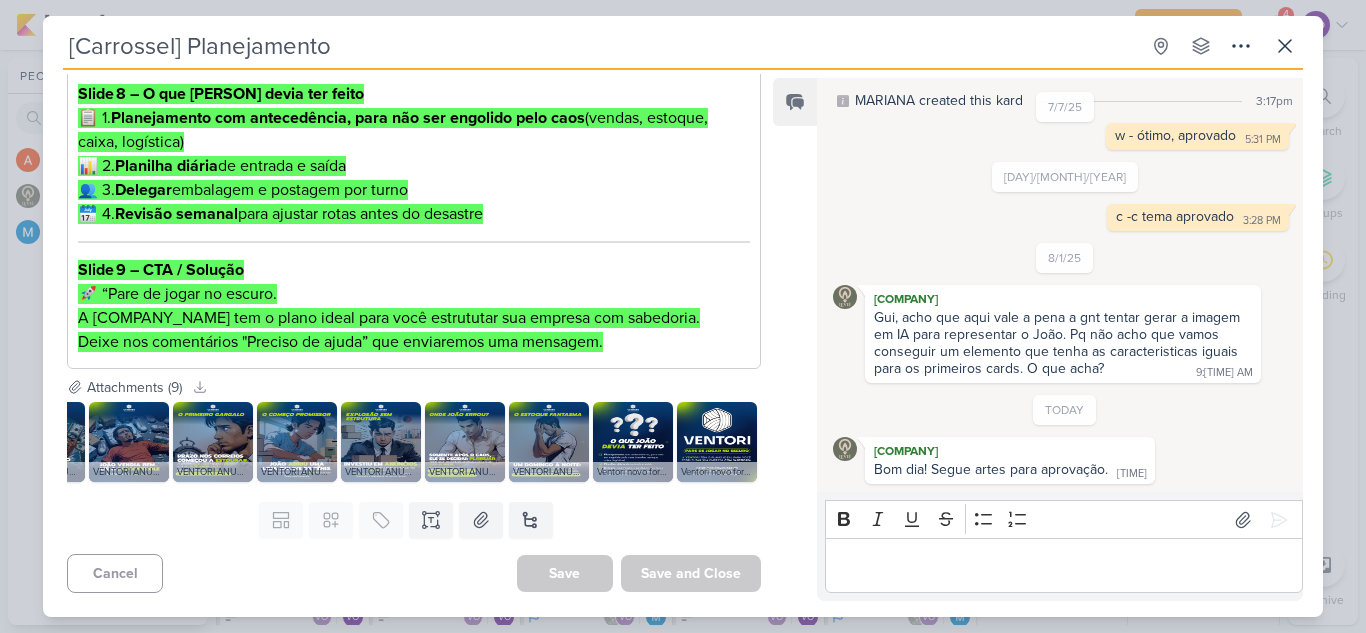 scroll, scrollTop: 0, scrollLeft: 0, axis: both 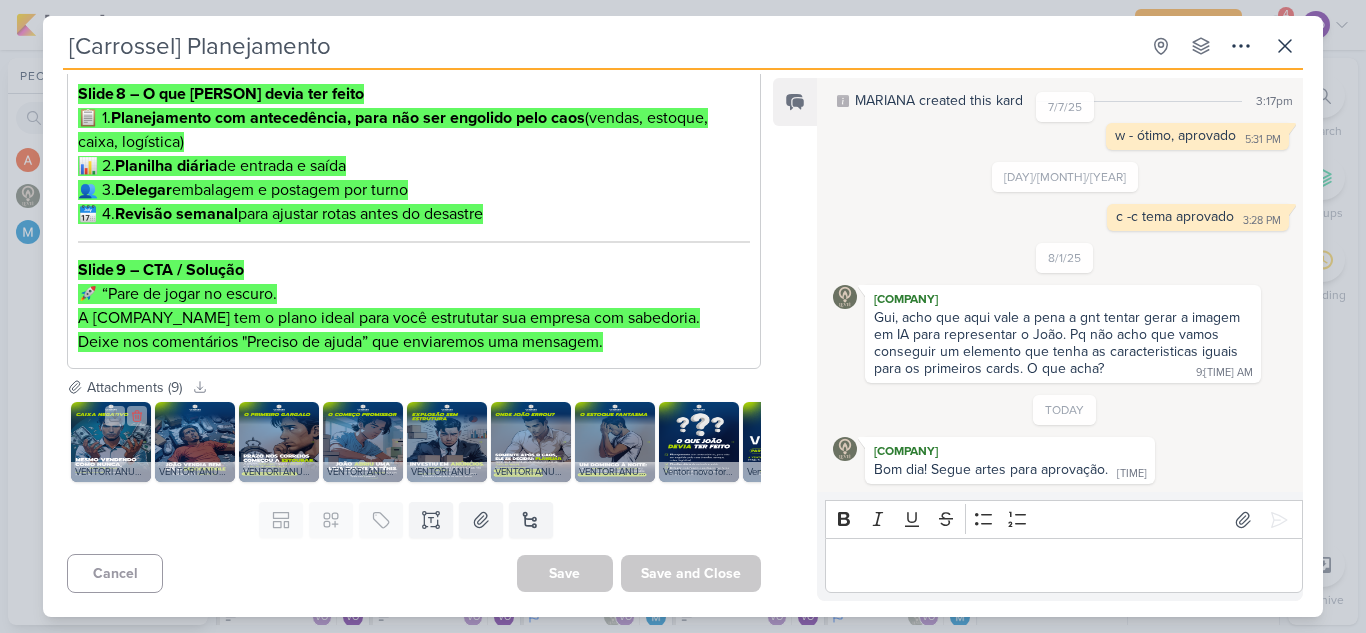 click at bounding box center [111, 442] 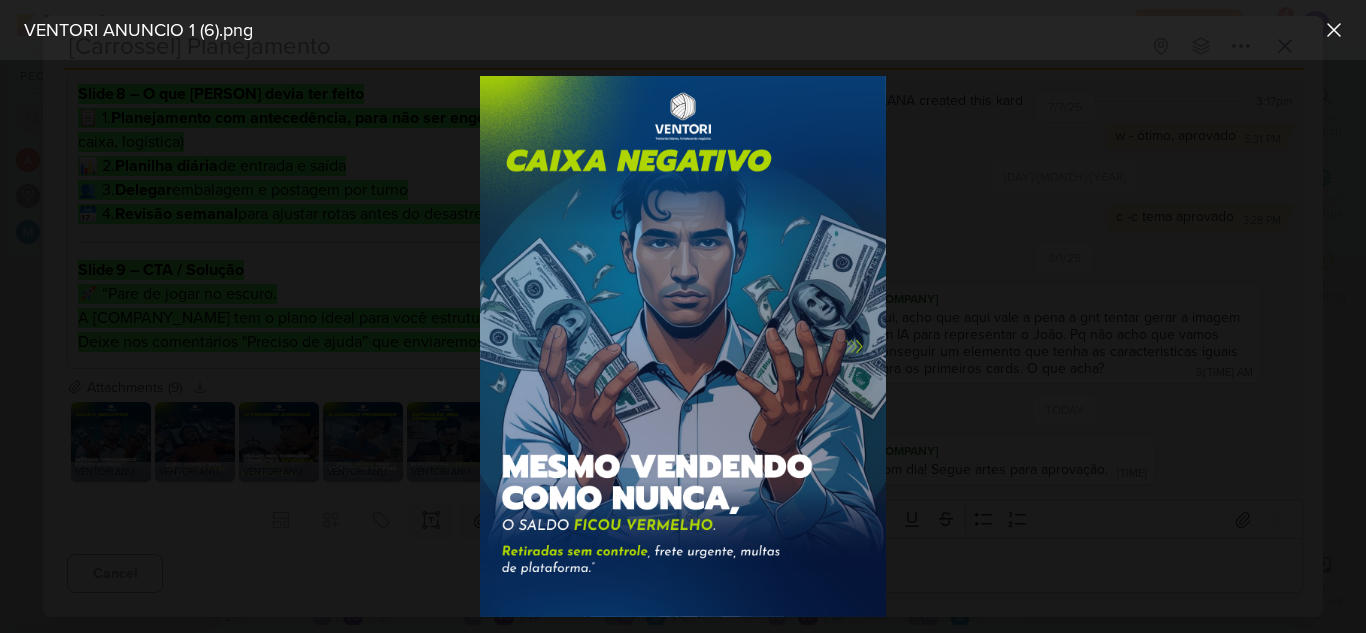 click at bounding box center (683, 346) 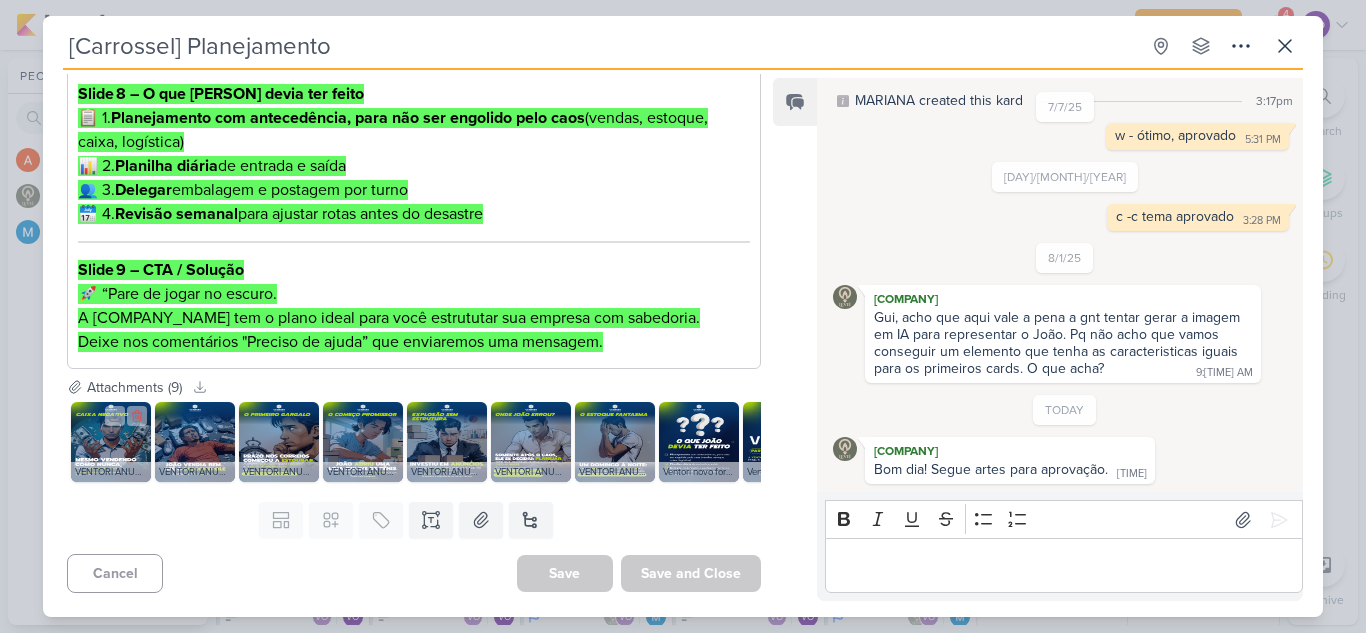 click on "VENTORI ANUNCIO 1 (6).png" at bounding box center (111, 472) 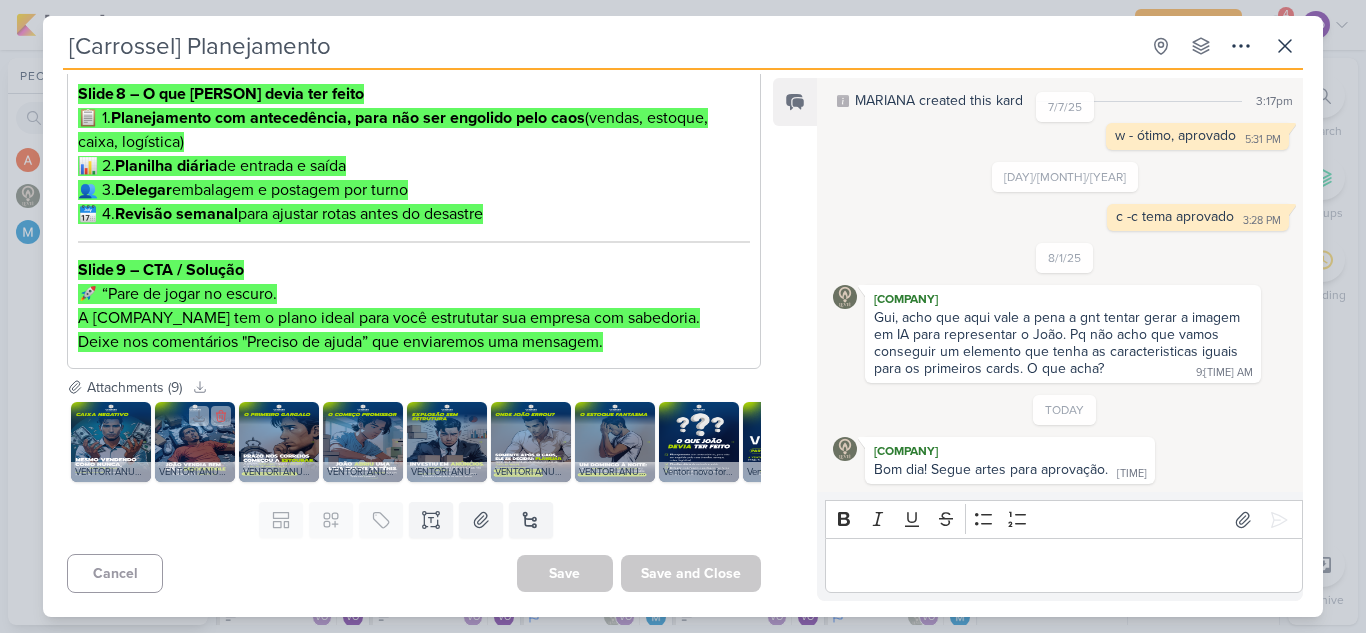 click at bounding box center [195, 442] 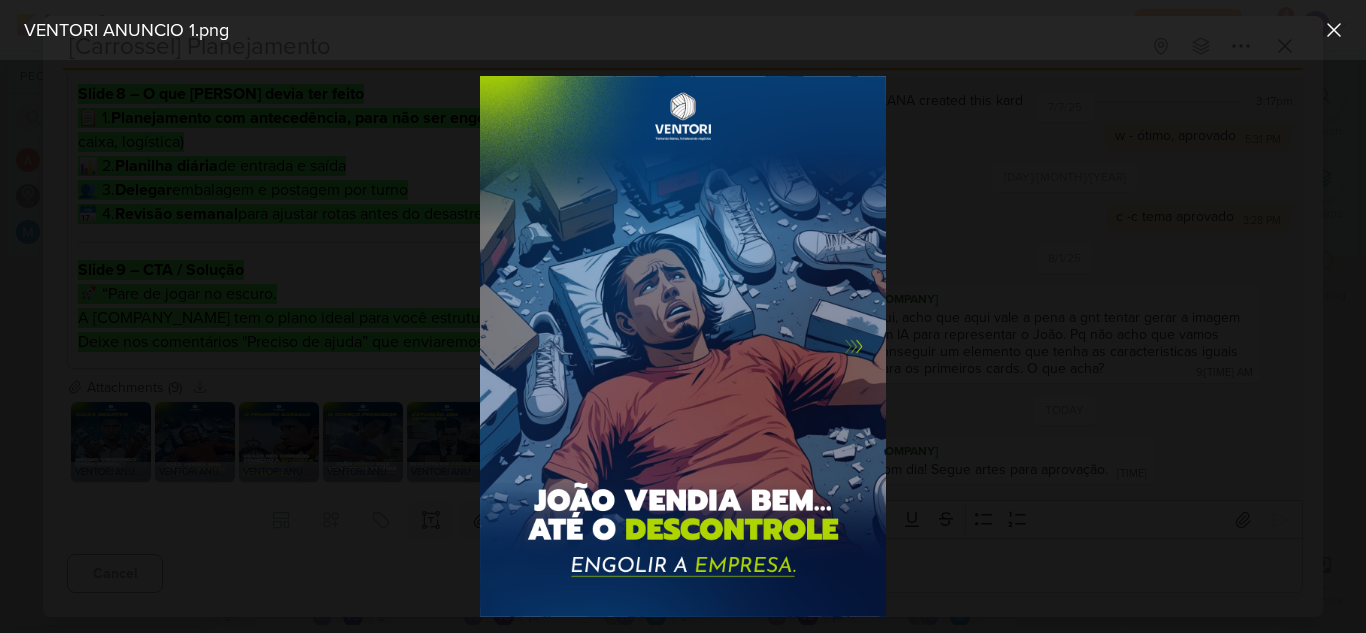 click at bounding box center [683, 346] 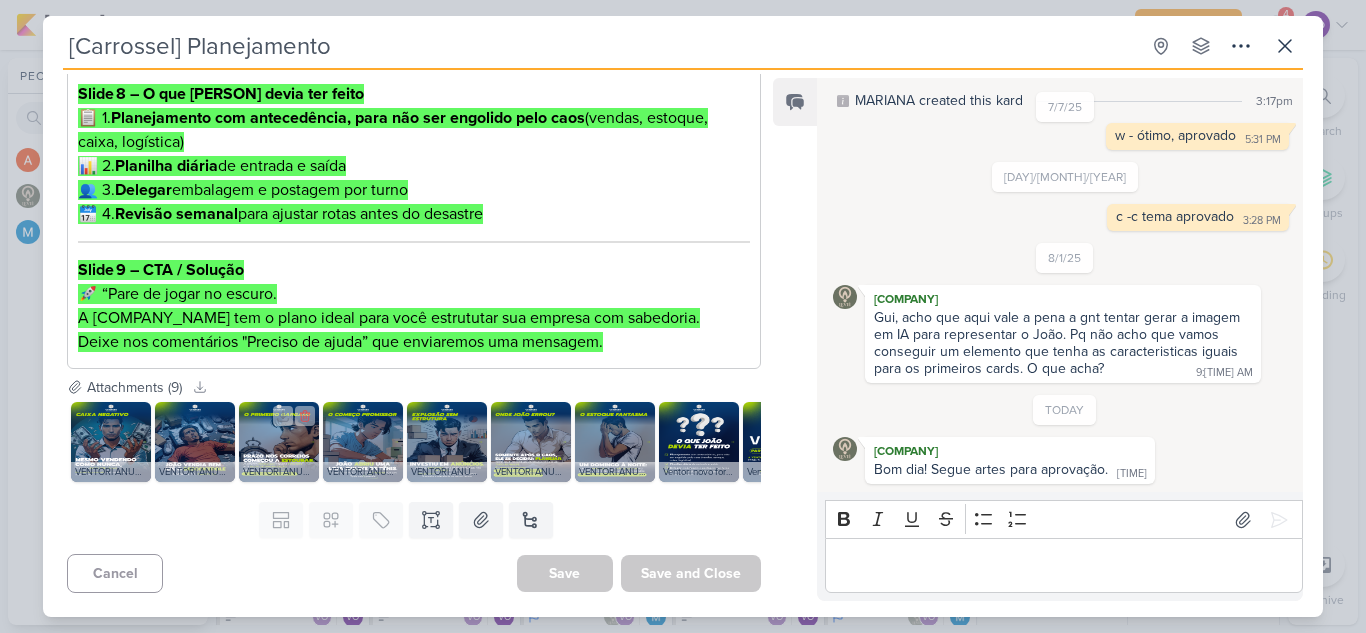 click on "VENTORI ANUNCIO 1 (4).png" at bounding box center [279, 472] 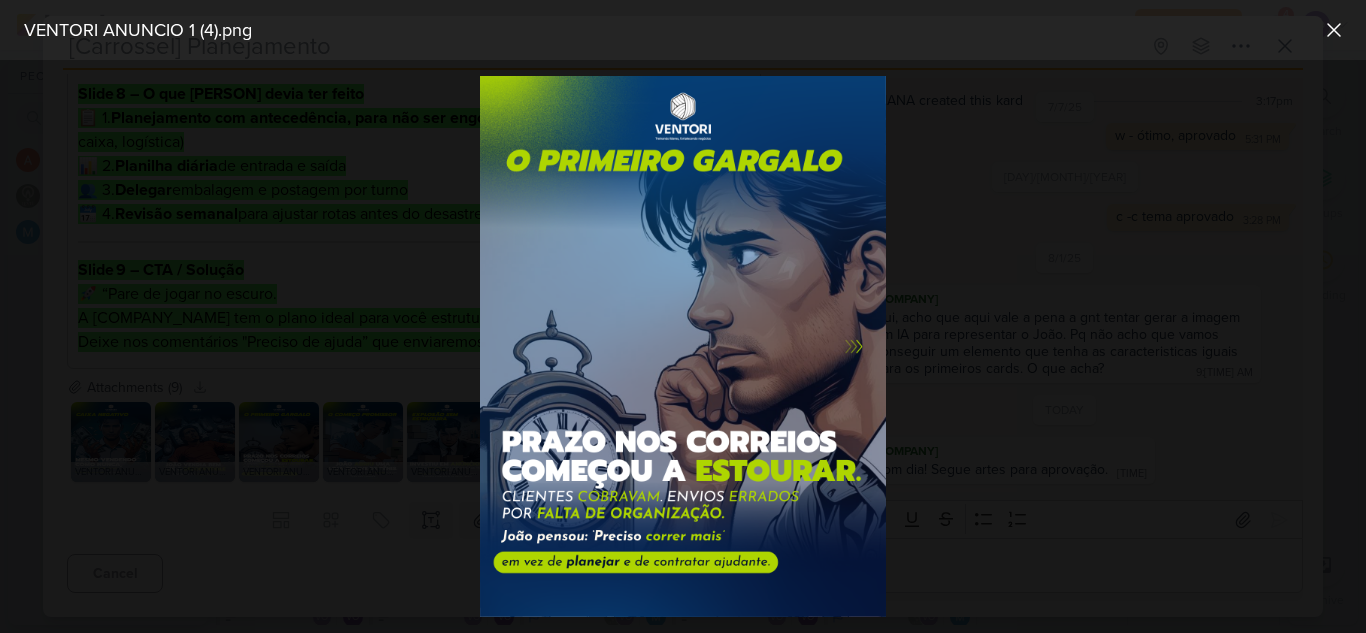 click at bounding box center [683, 346] 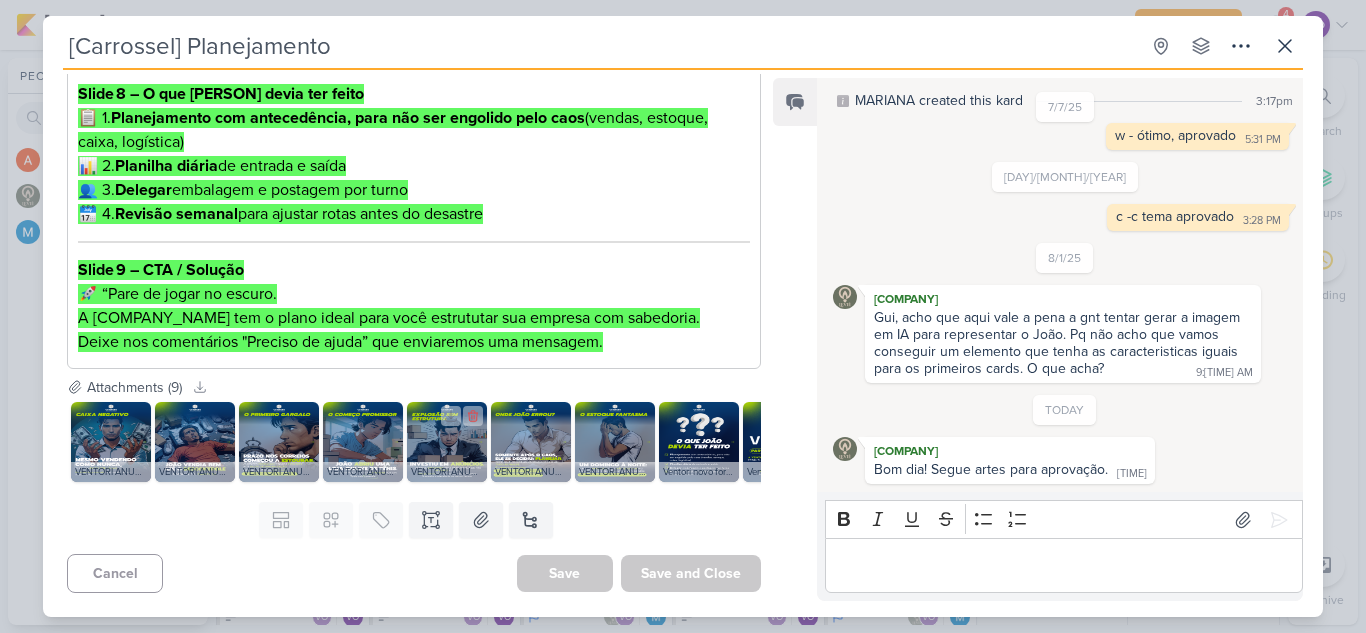 click on "VENTORI ANUNCIO 1 (3).png" at bounding box center [447, 472] 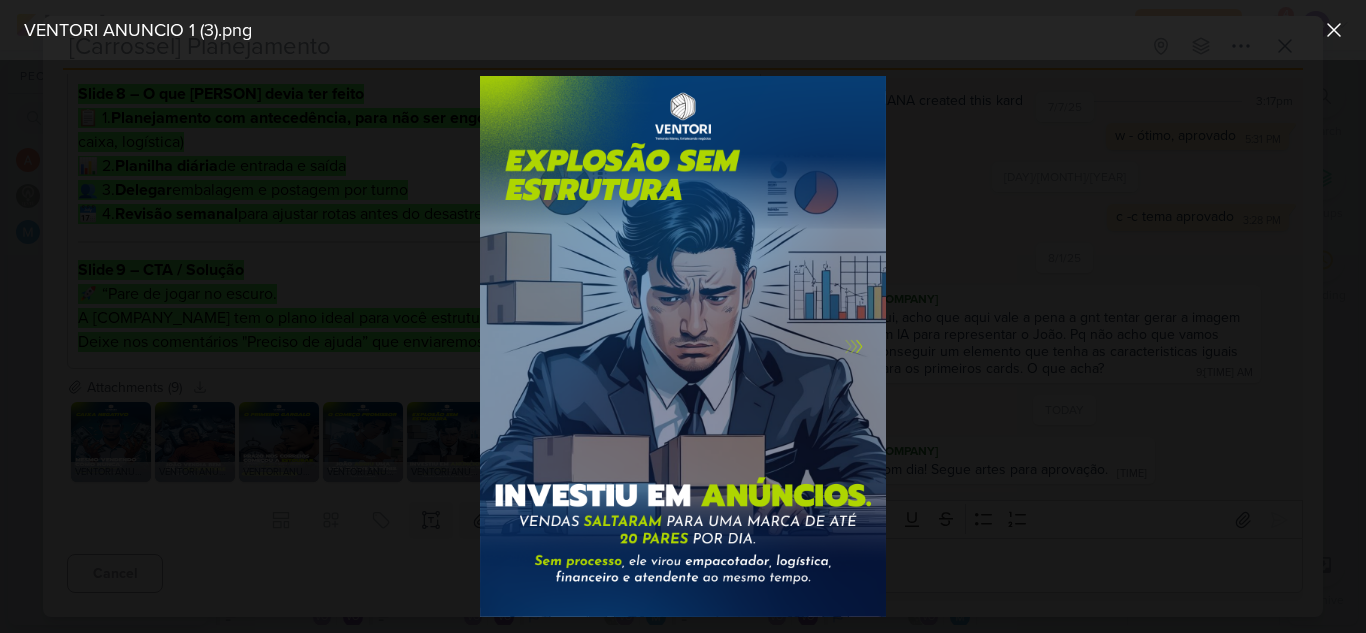 click at bounding box center (683, 346) 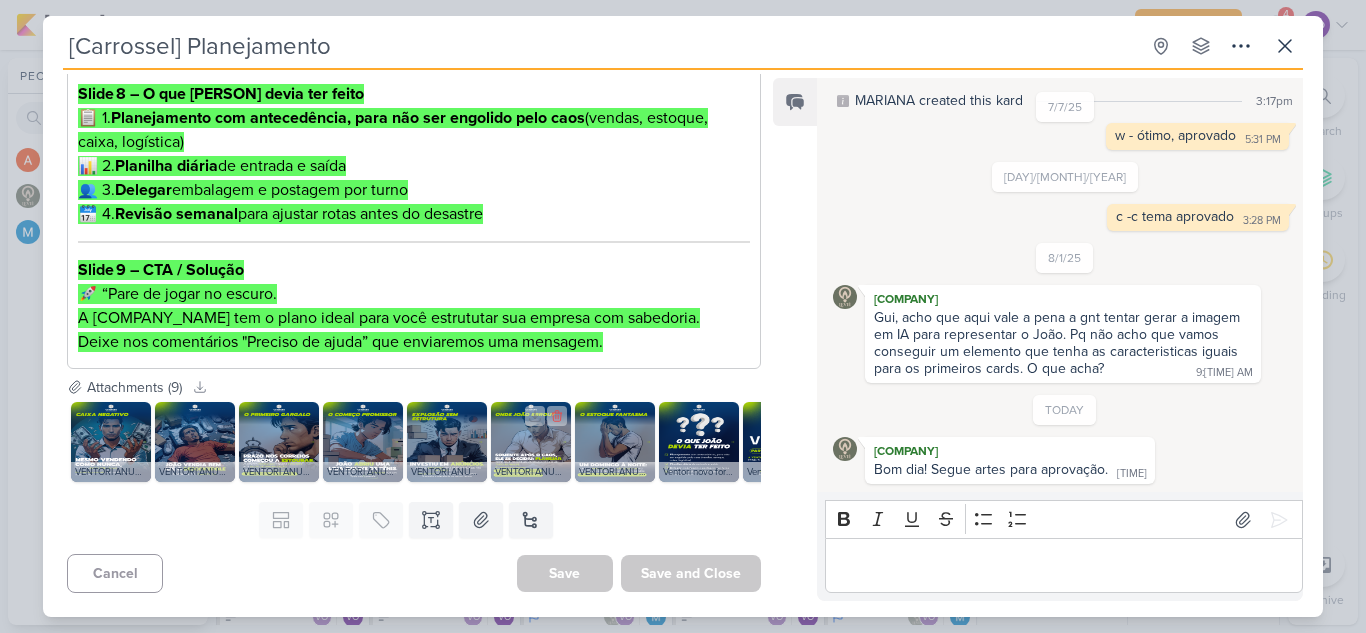 click at bounding box center (531, 442) 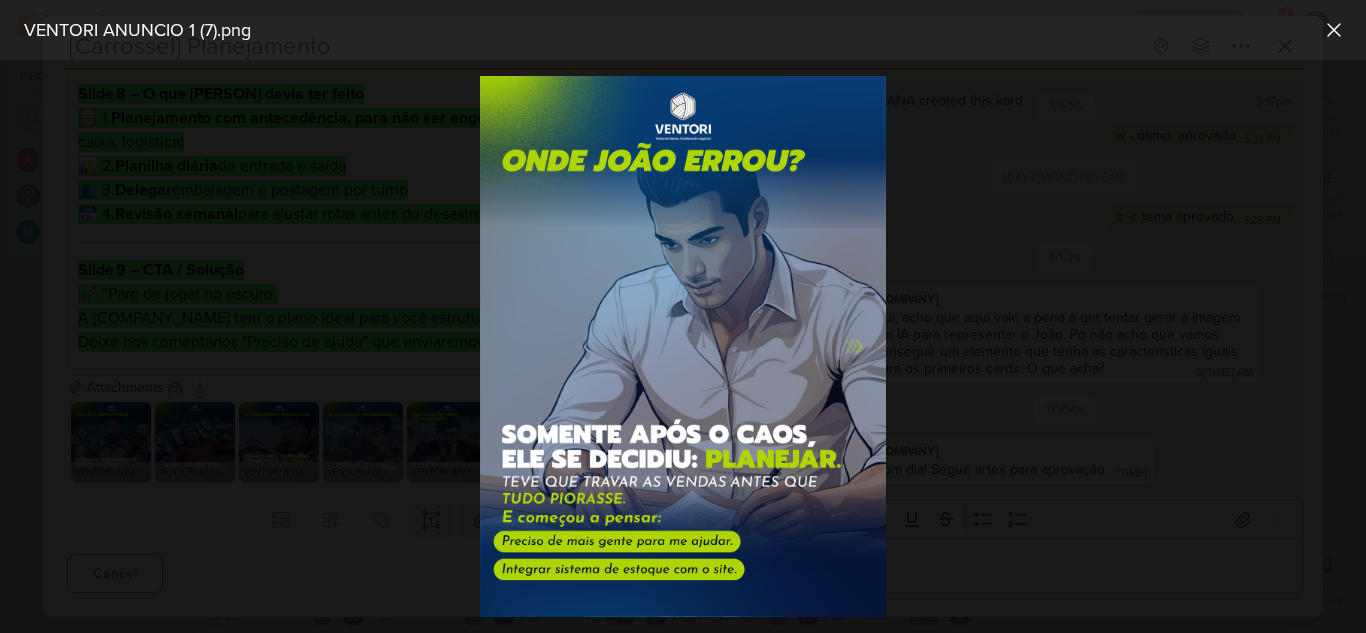 click at bounding box center [683, 346] 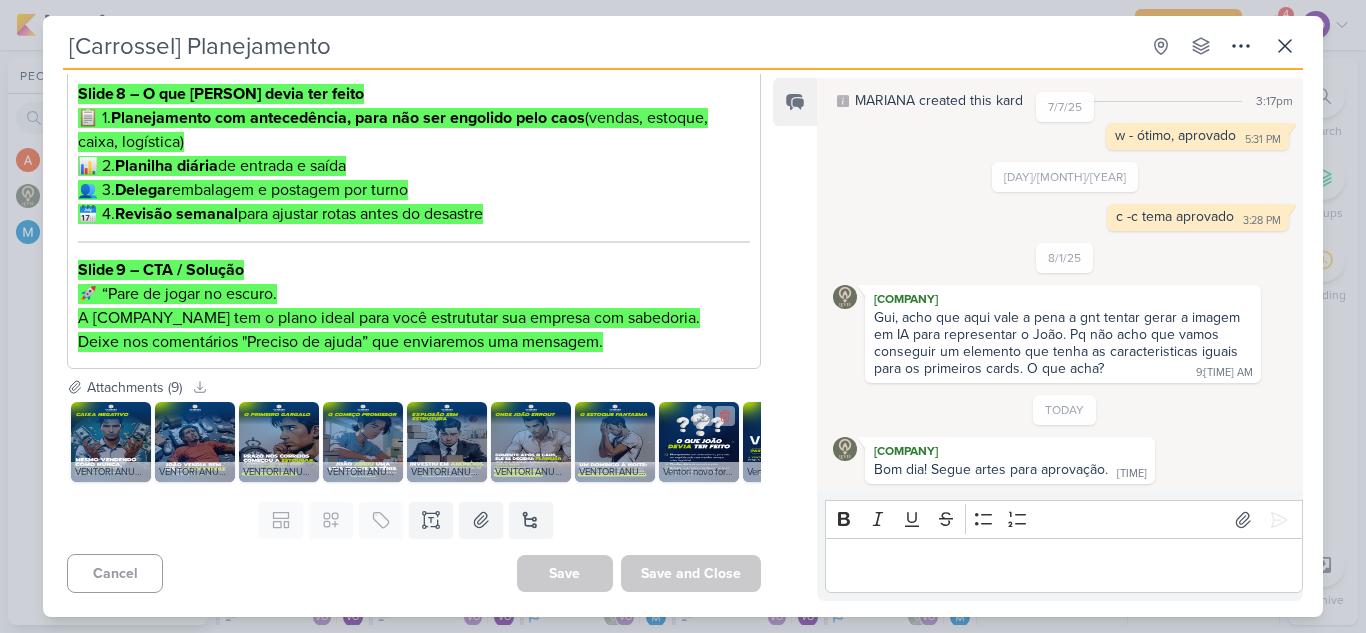 click on "Ventori novo formato.zip - VENTORI ANUNCIO 1 (8).png" at bounding box center [699, 472] 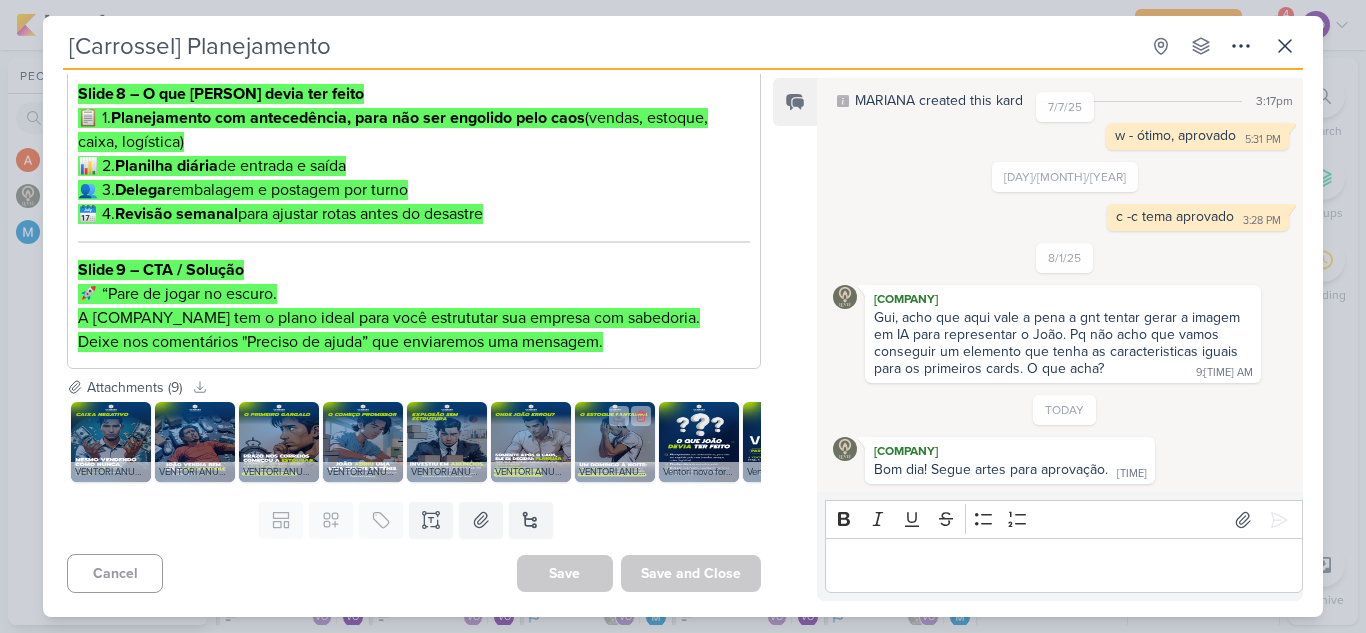 click at bounding box center (615, 442) 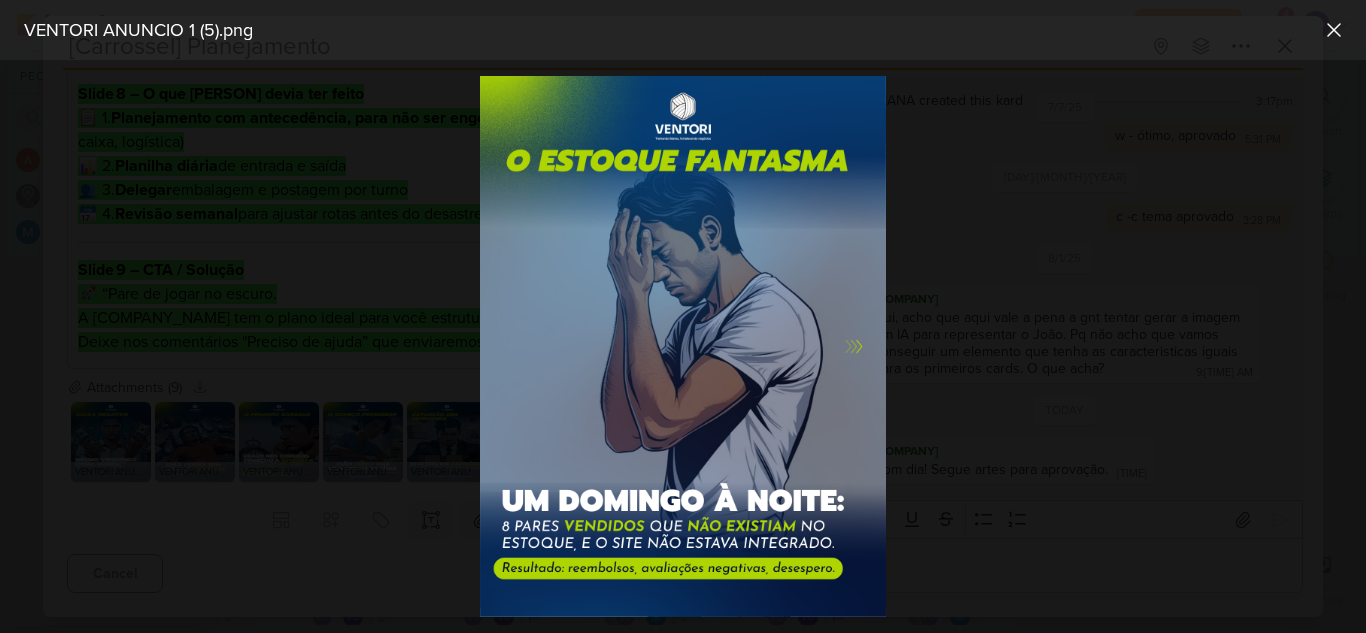 click at bounding box center (683, 346) 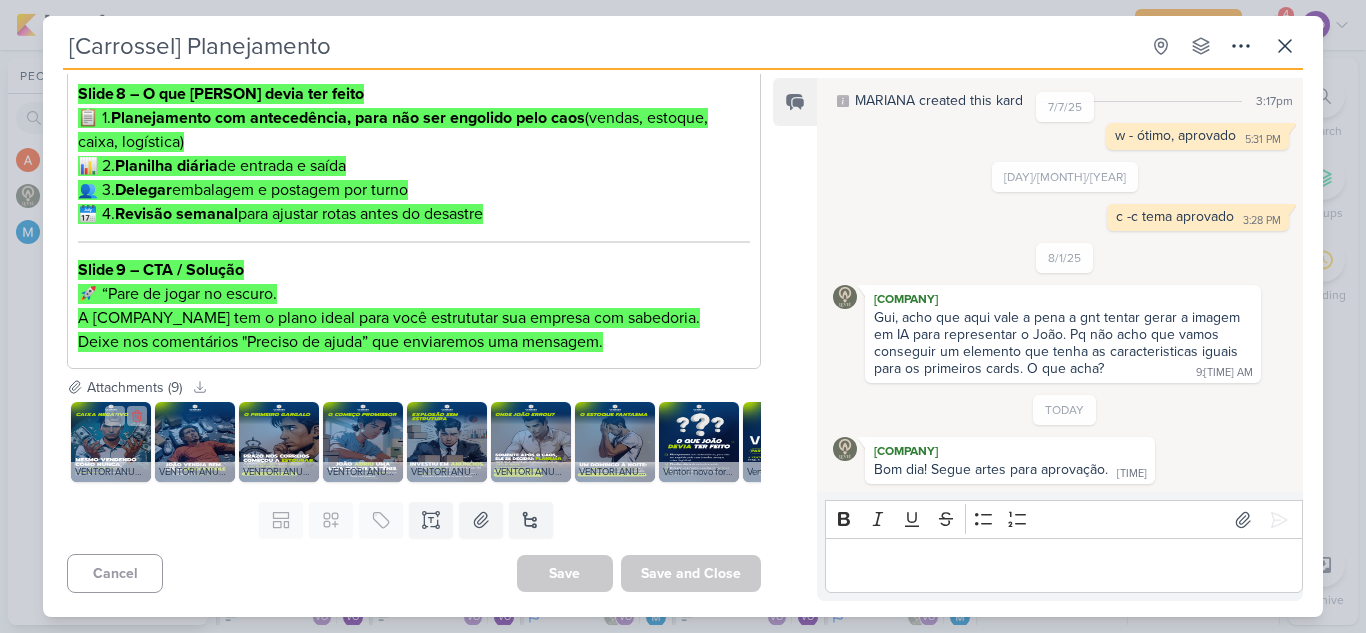click at bounding box center (111, 442) 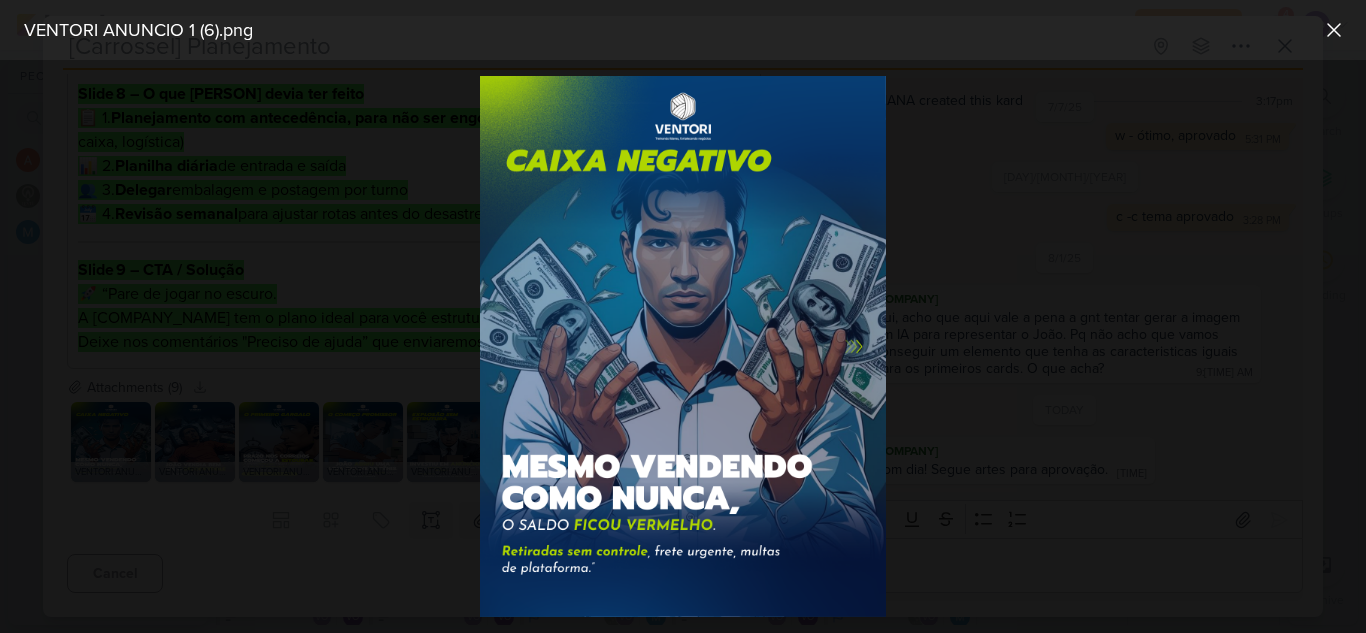 click at bounding box center (683, 346) 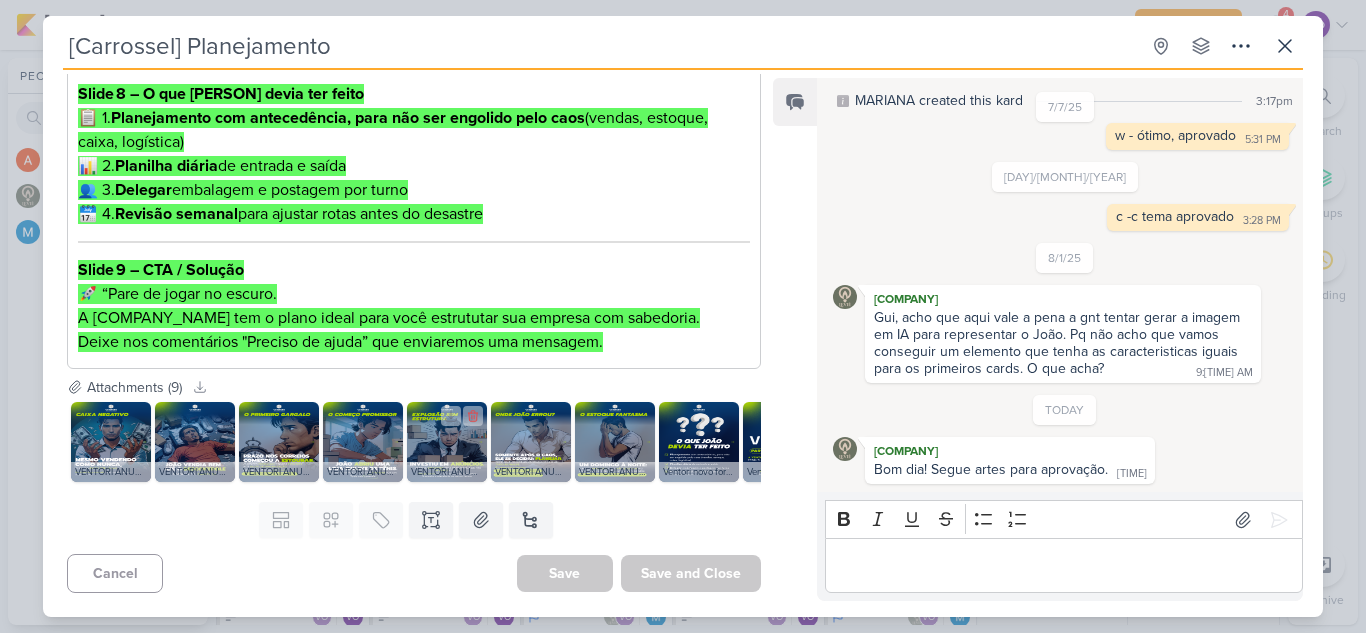 click at bounding box center (447, 442) 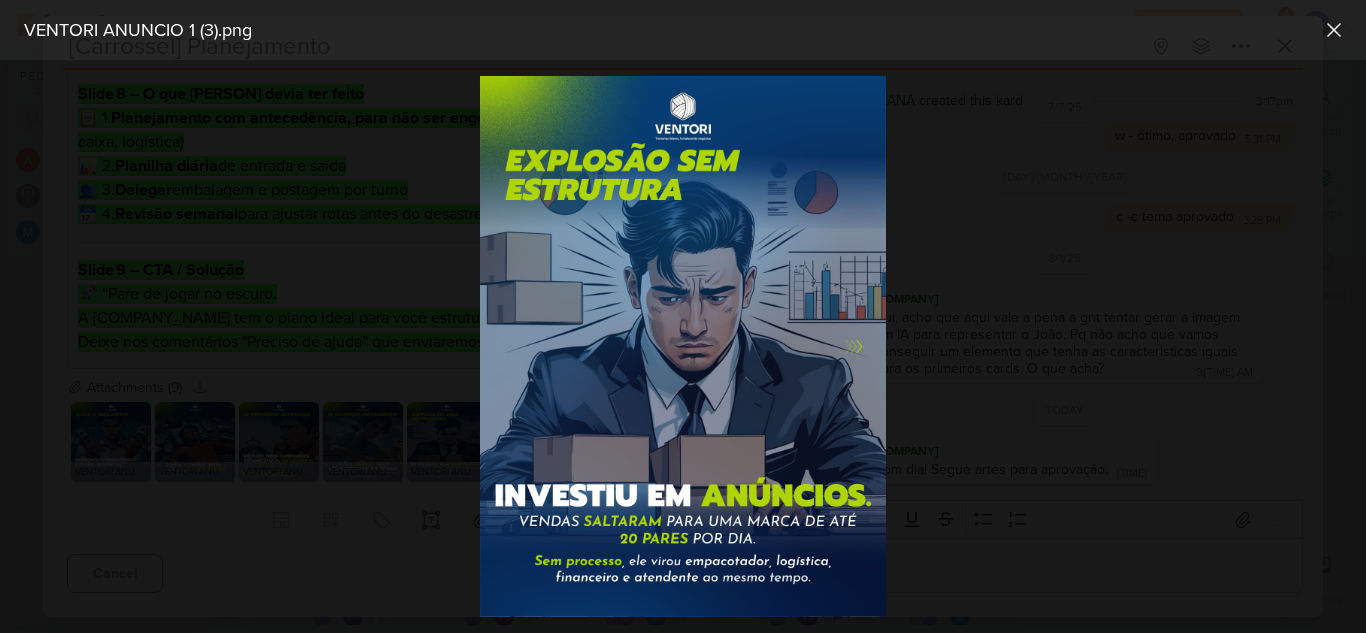click at bounding box center [683, 346] 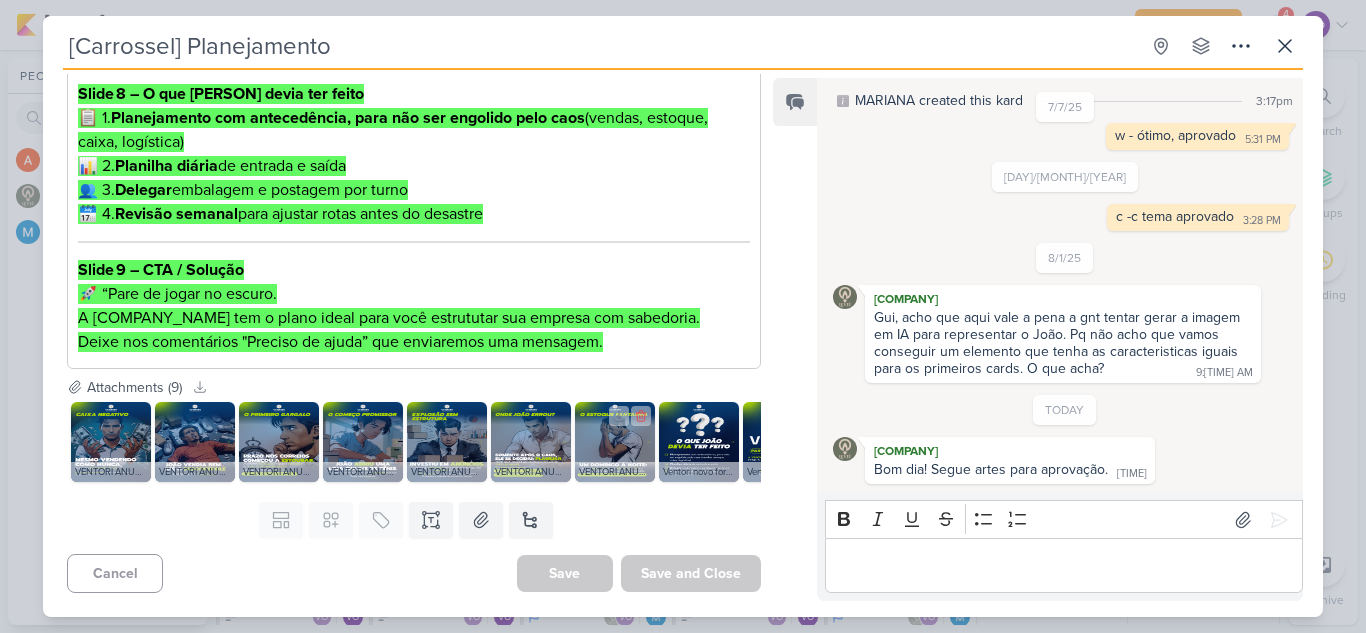 click at bounding box center [615, 442] 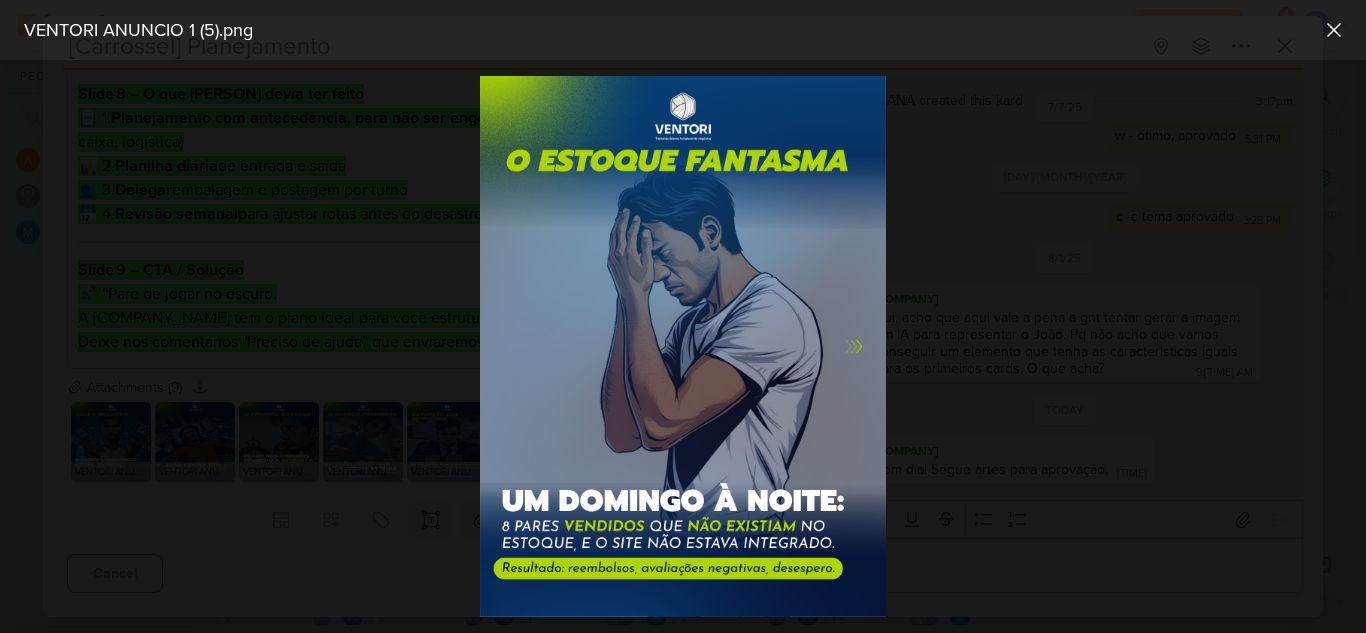 click at bounding box center (683, 346) 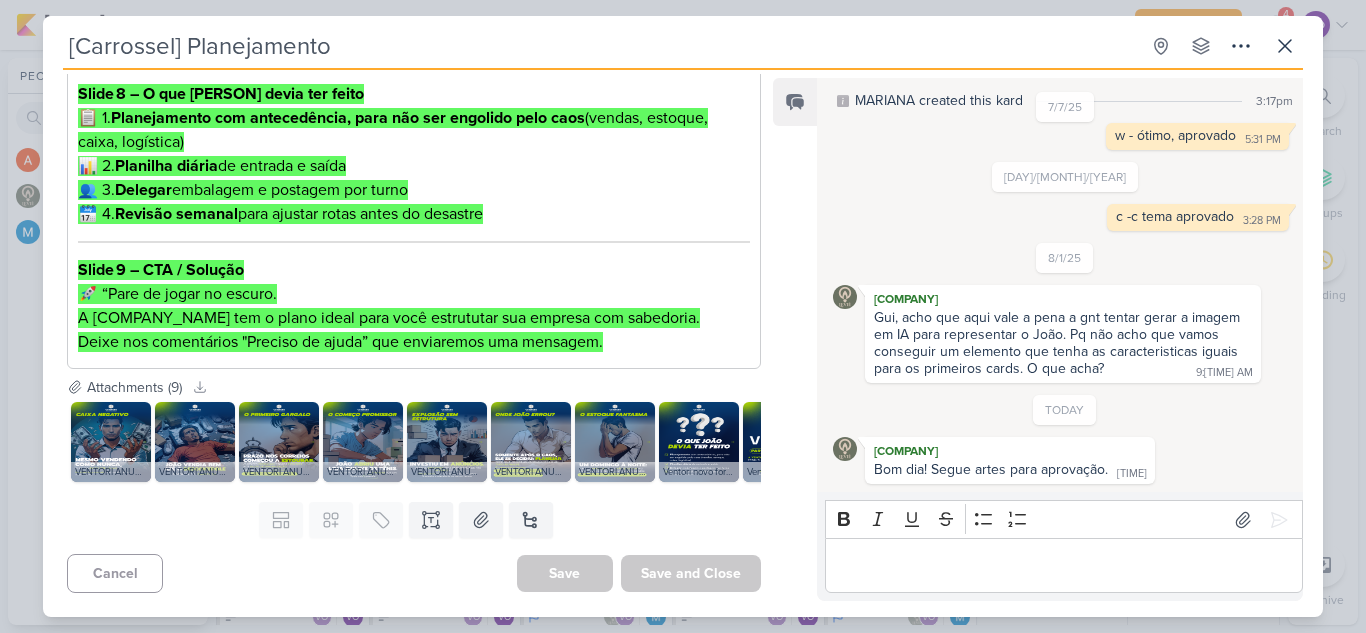 scroll, scrollTop: 0, scrollLeft: 74, axis: horizontal 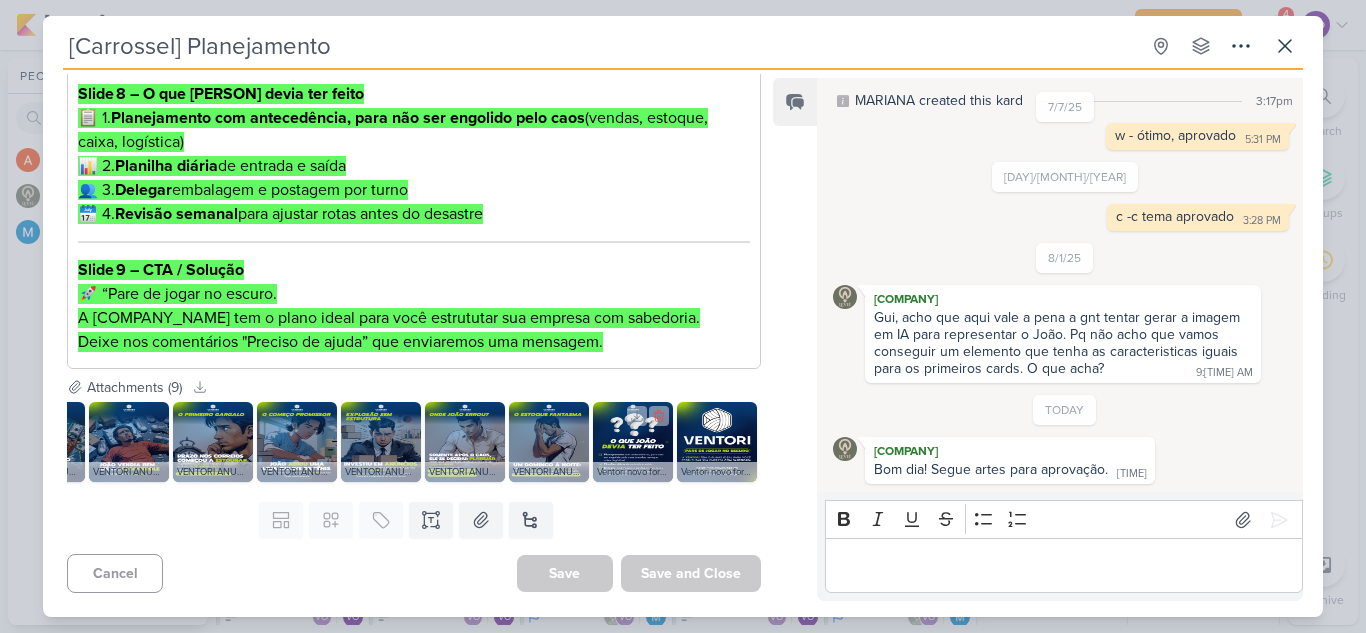 click at bounding box center [633, 442] 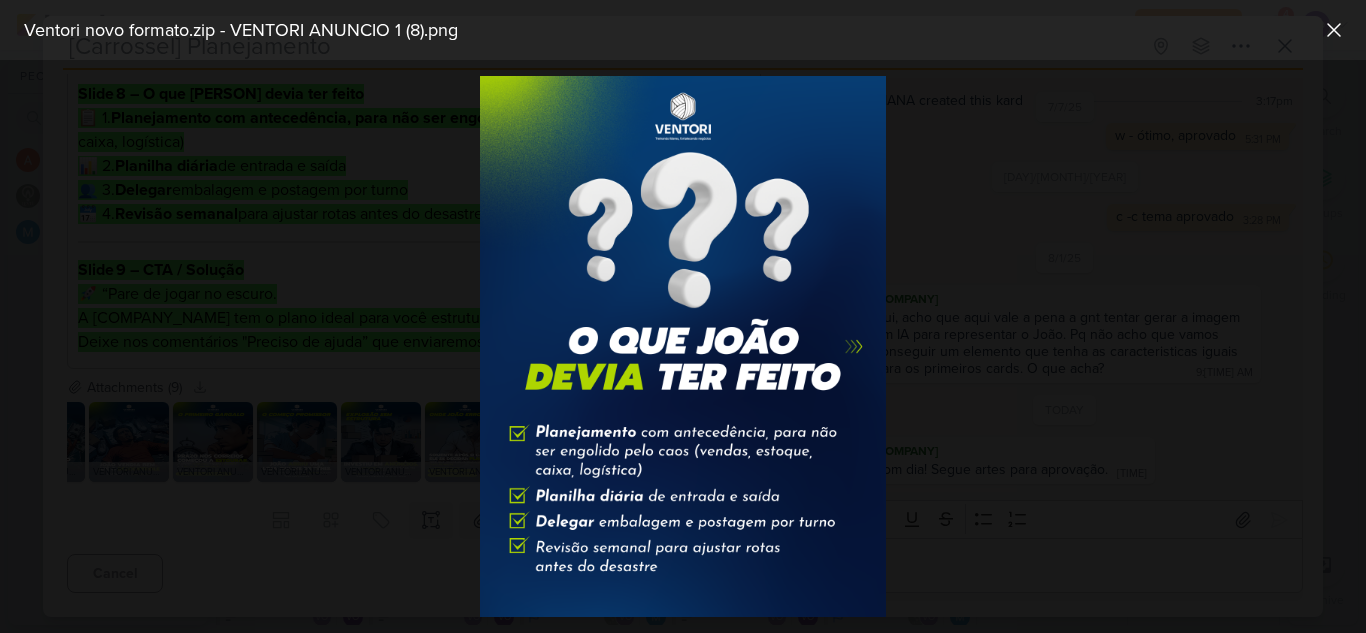 click at bounding box center [683, 346] 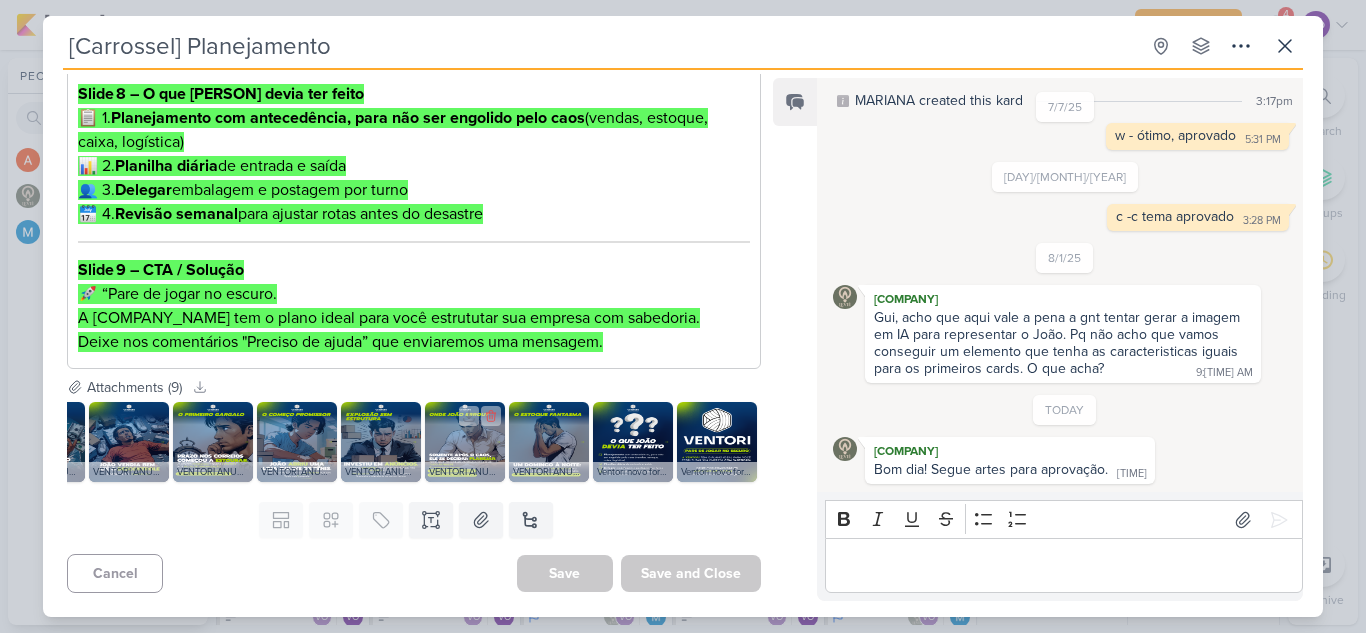 click at bounding box center [465, 442] 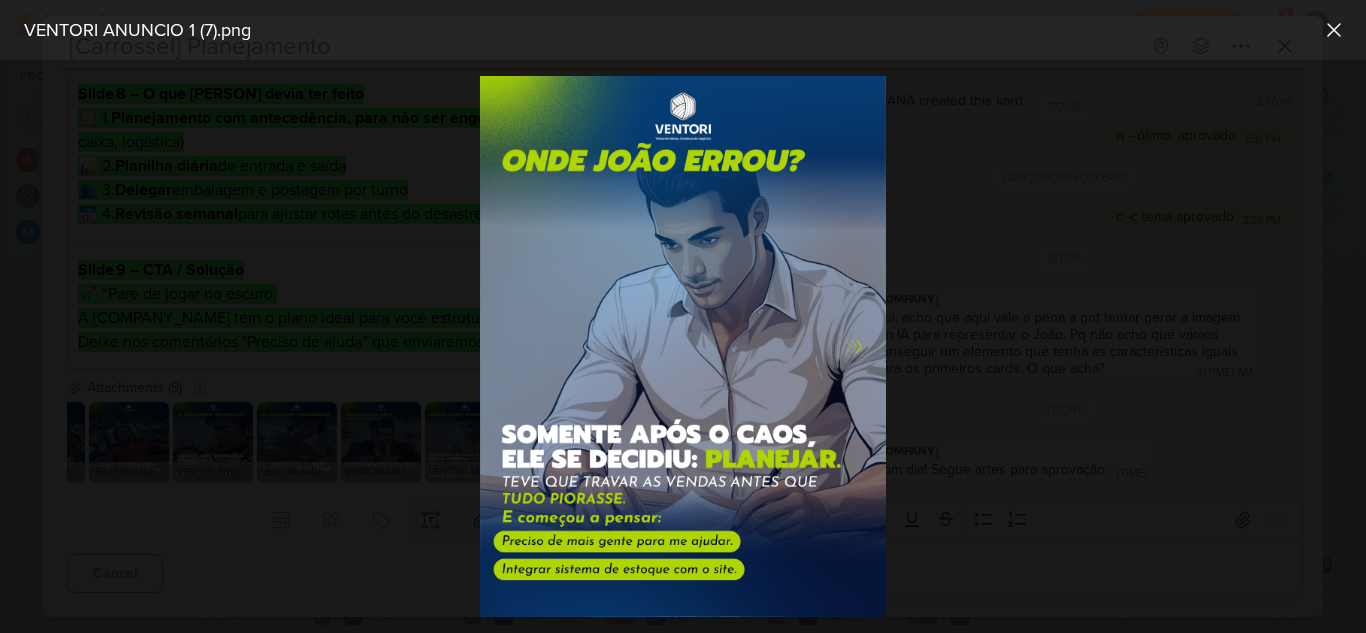 click at bounding box center (683, 346) 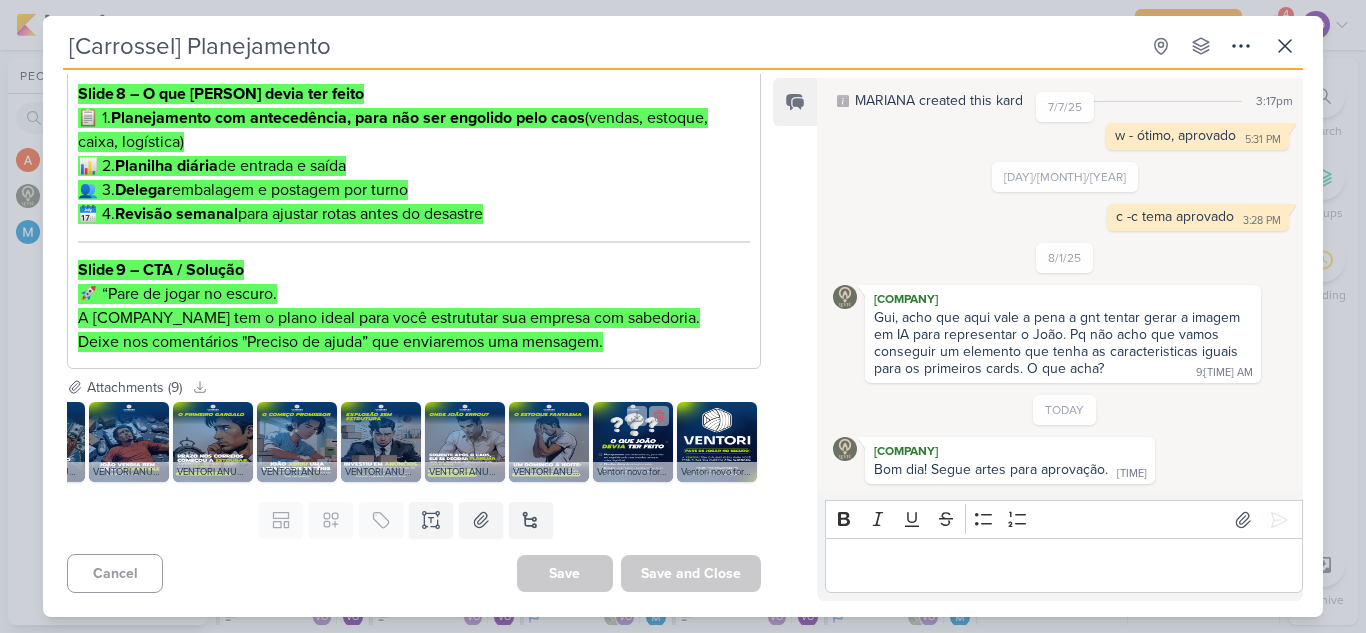 click at bounding box center (633, 442) 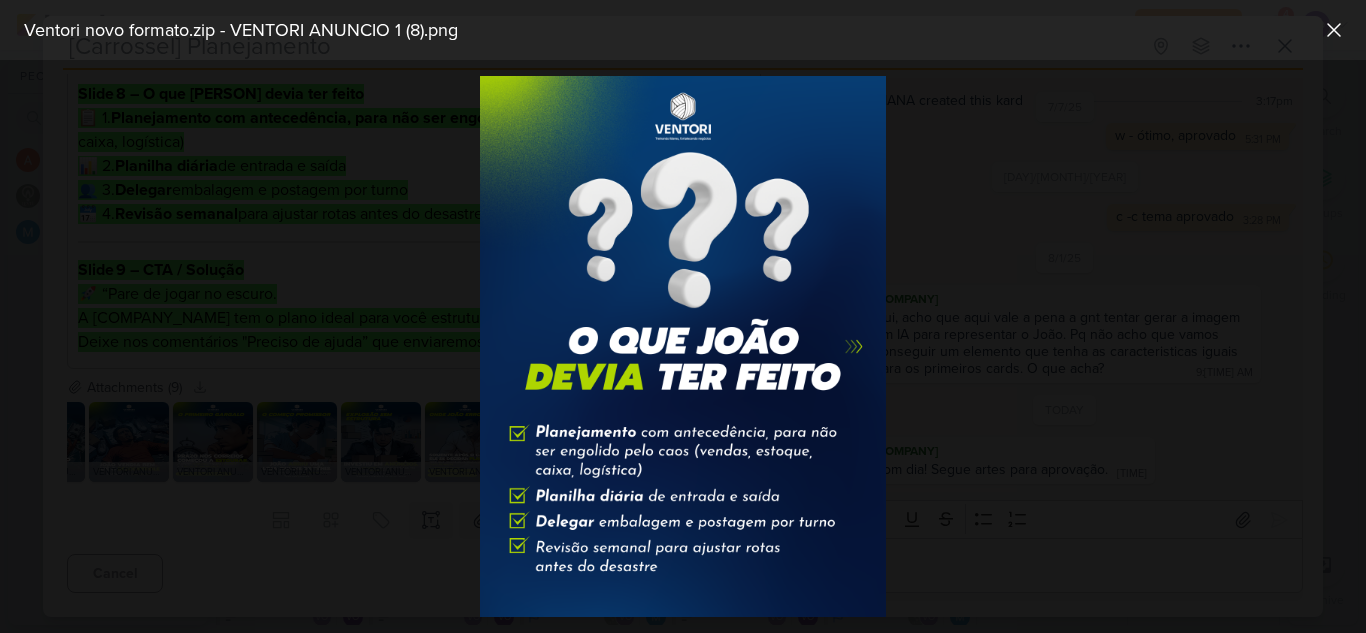 click at bounding box center (683, 346) 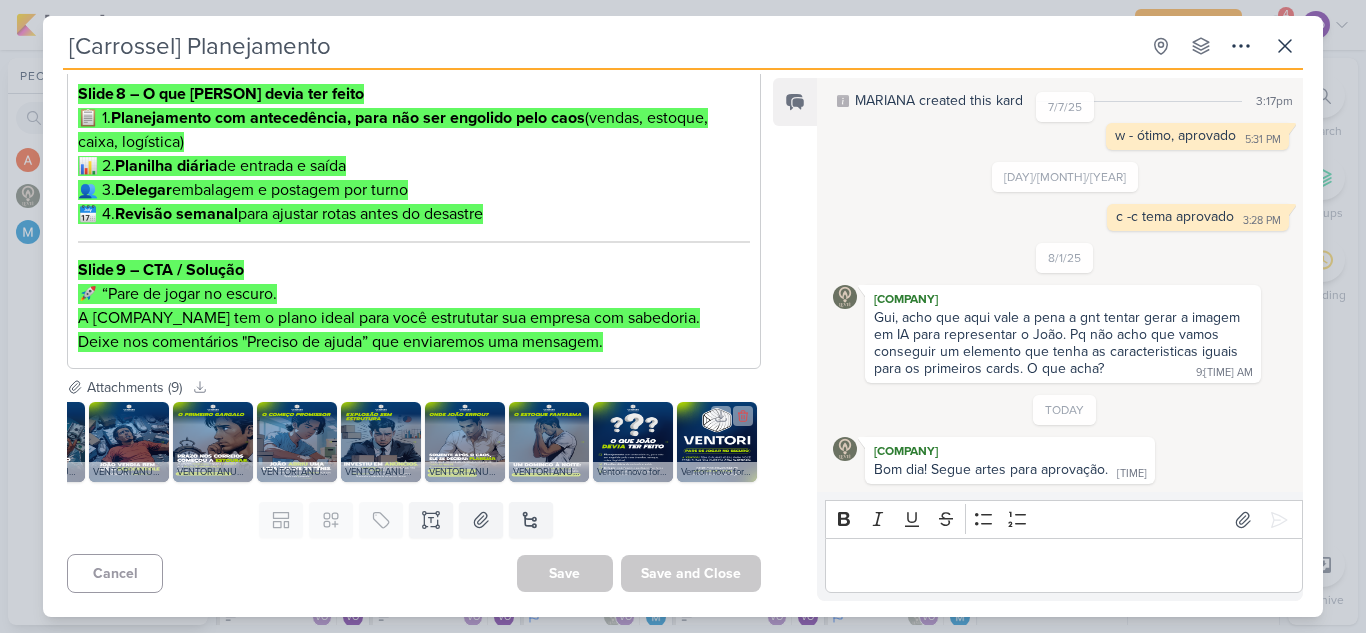 click on "Ventori novo formato.zip - VENTORI ANUNCIO 1 (9).png" at bounding box center (717, 472) 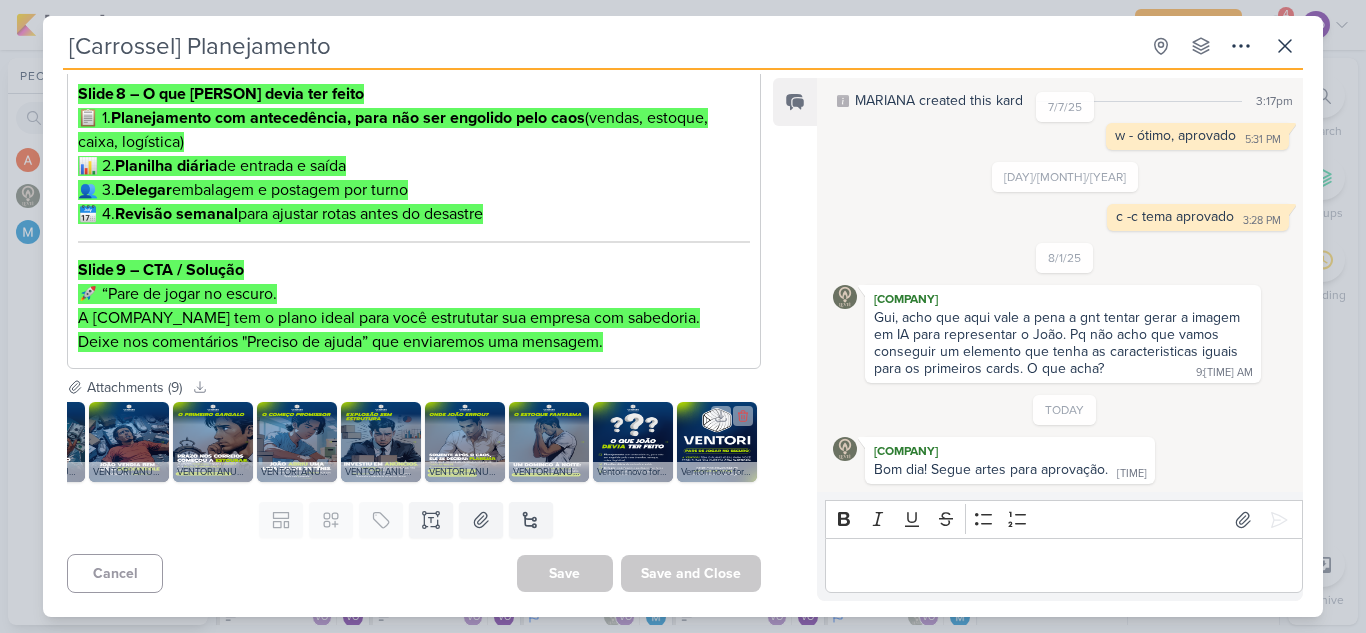 click at bounding box center [717, 442] 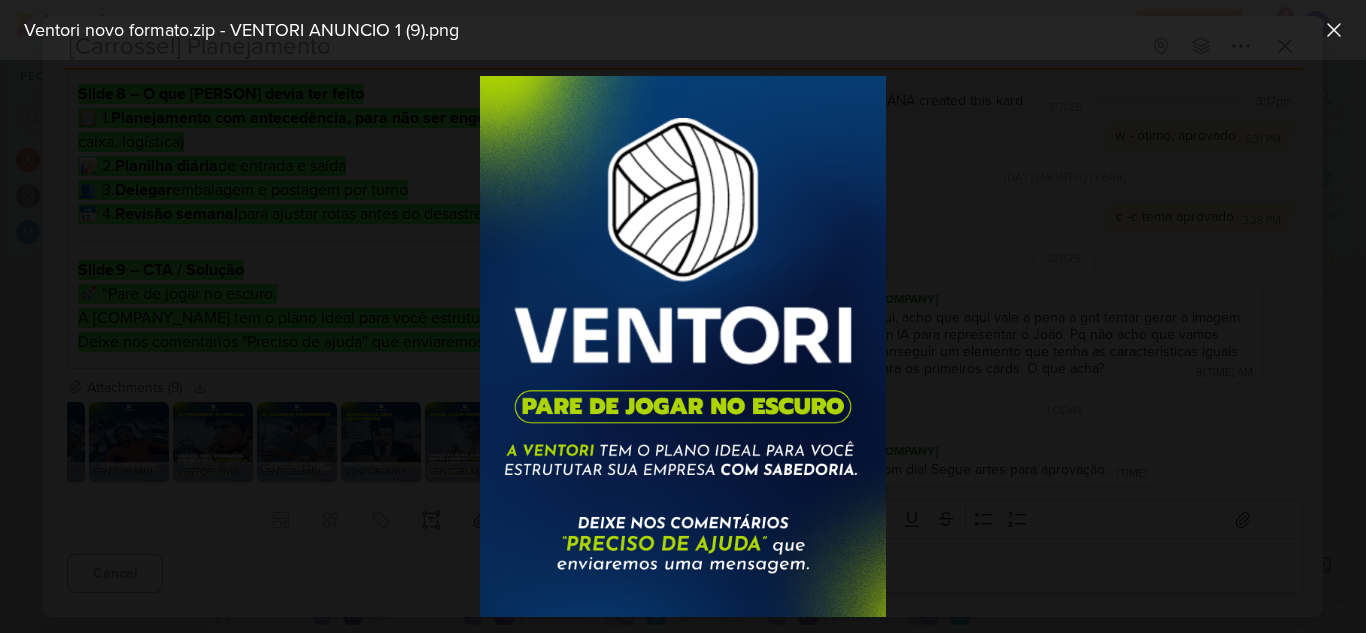 click at bounding box center (683, 346) 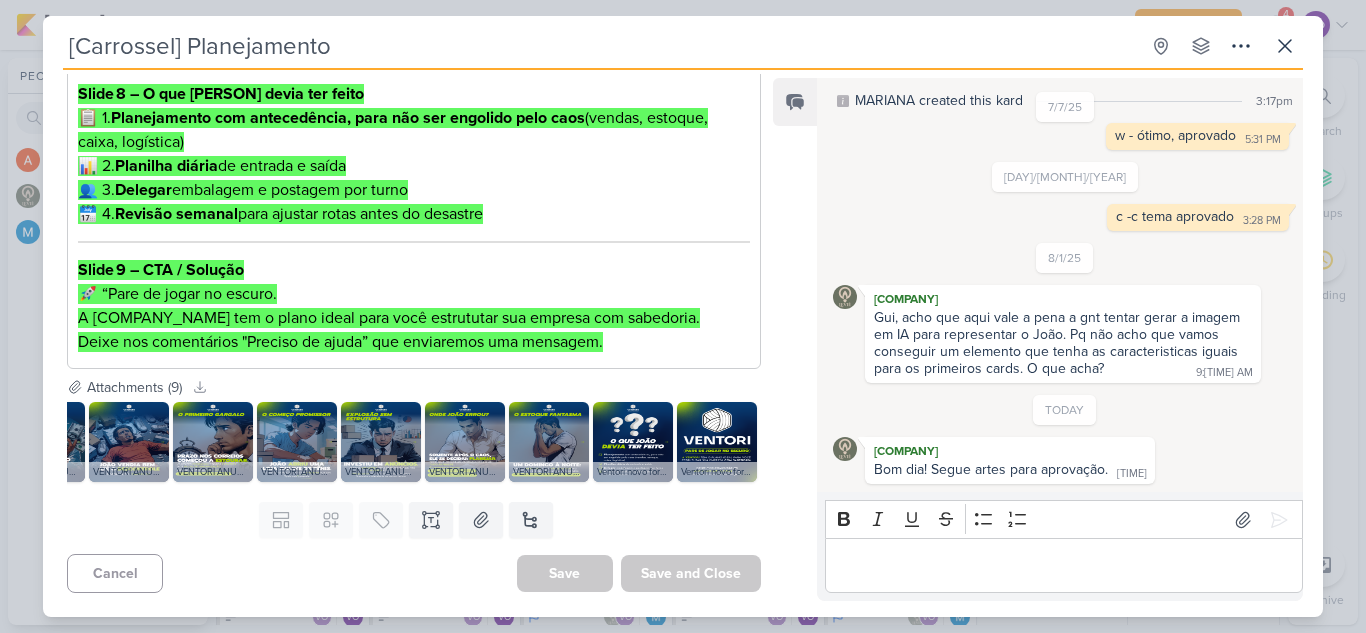 click at bounding box center (1063, 566) 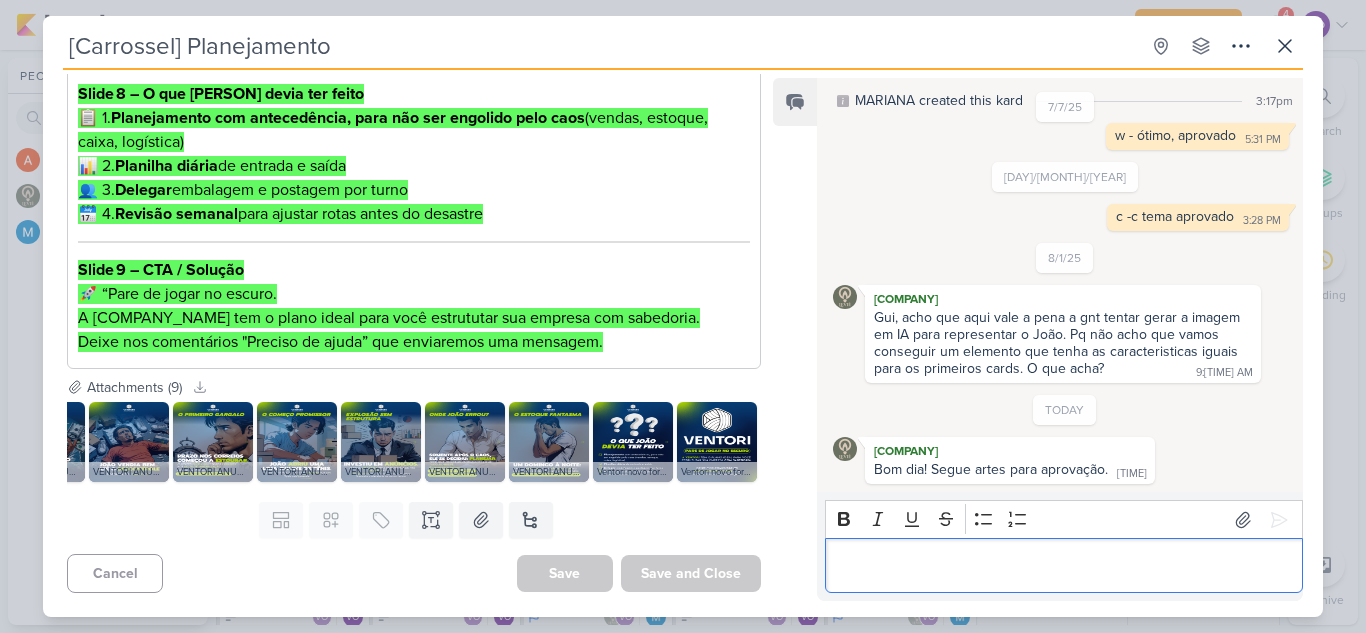 scroll, scrollTop: 83, scrollLeft: 0, axis: vertical 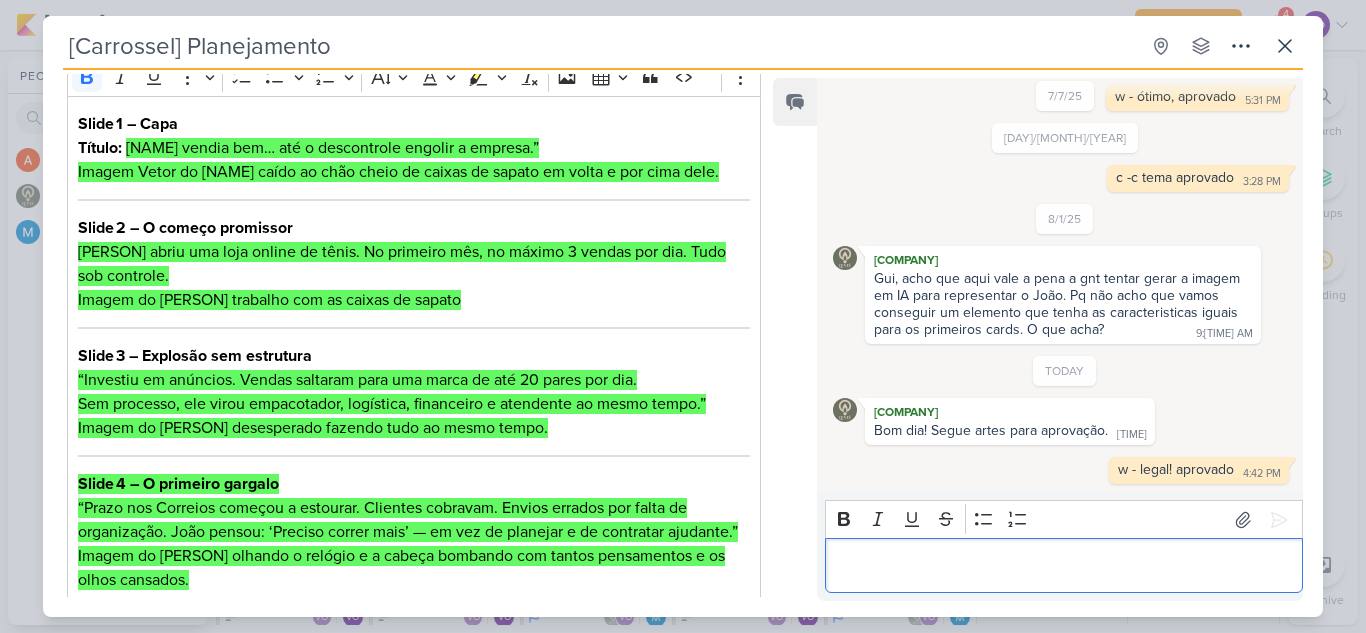 click on "Feed
Release email to link to kard" at bounding box center (795, 339) 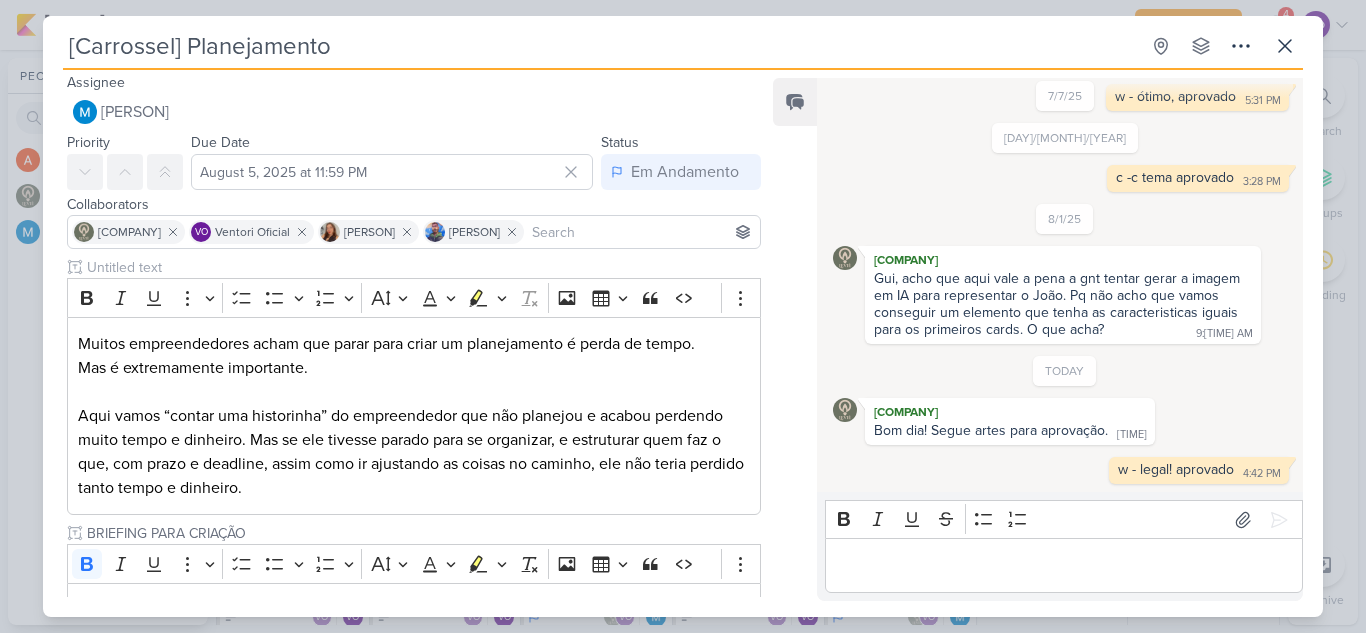 scroll, scrollTop: 0, scrollLeft: 0, axis: both 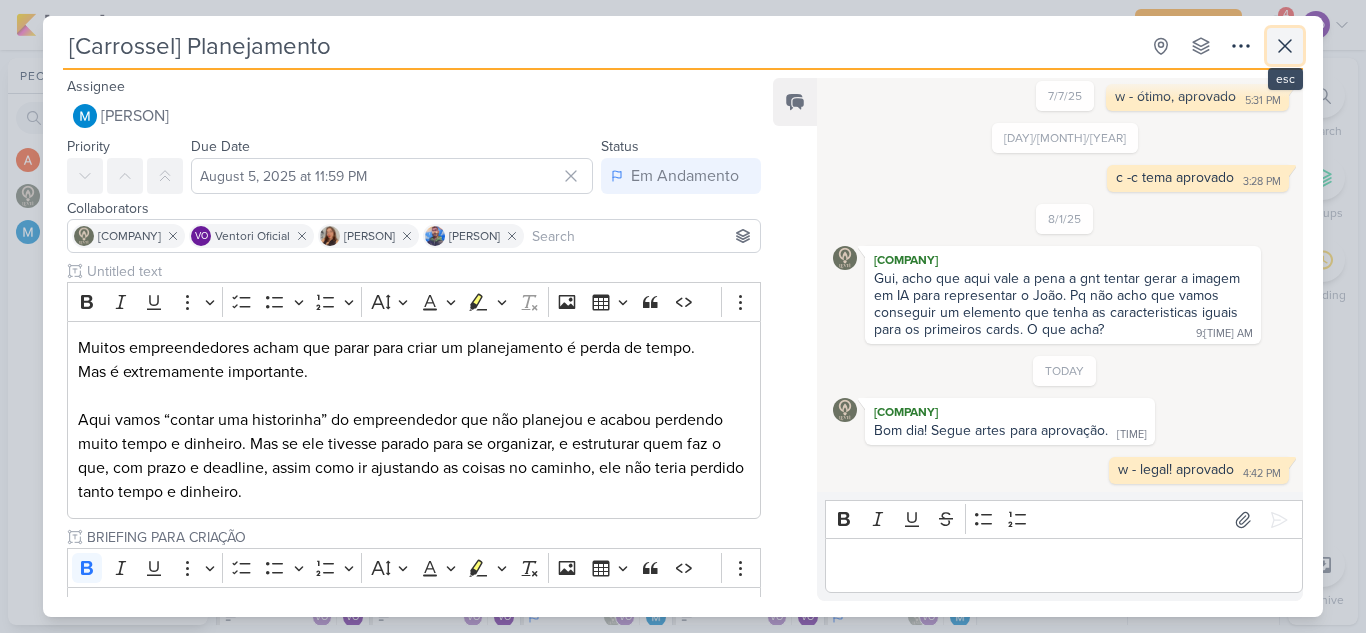 click 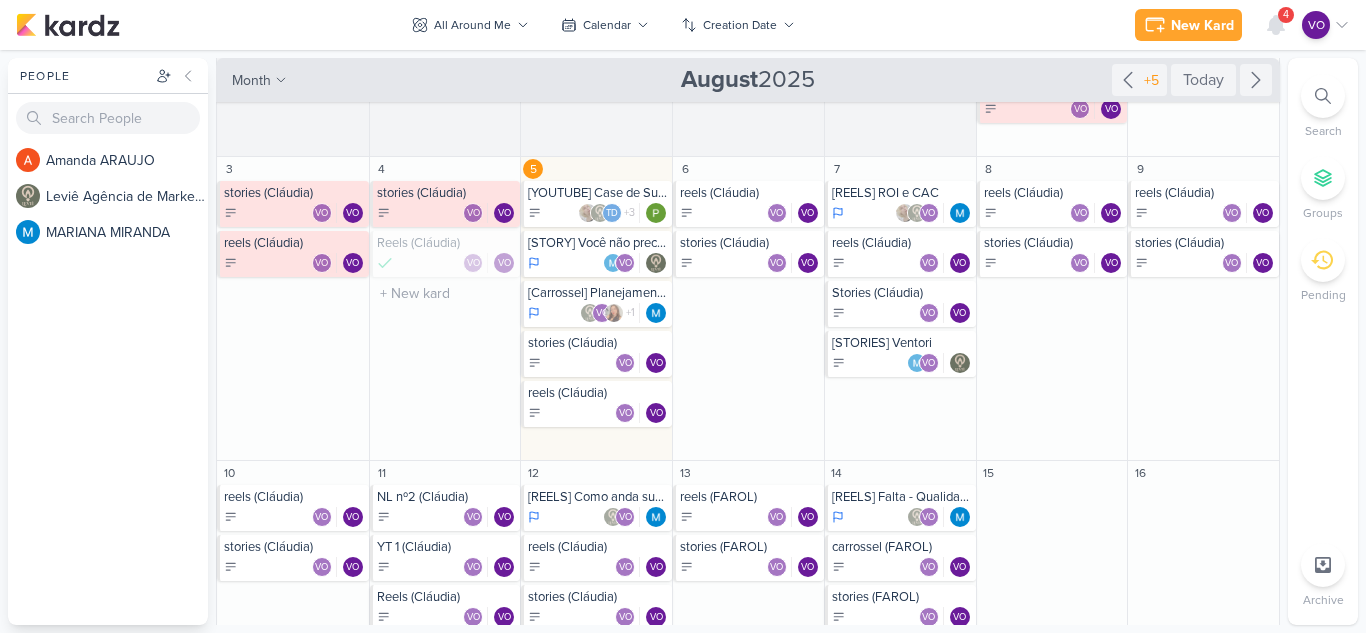 scroll, scrollTop: 500, scrollLeft: 0, axis: vertical 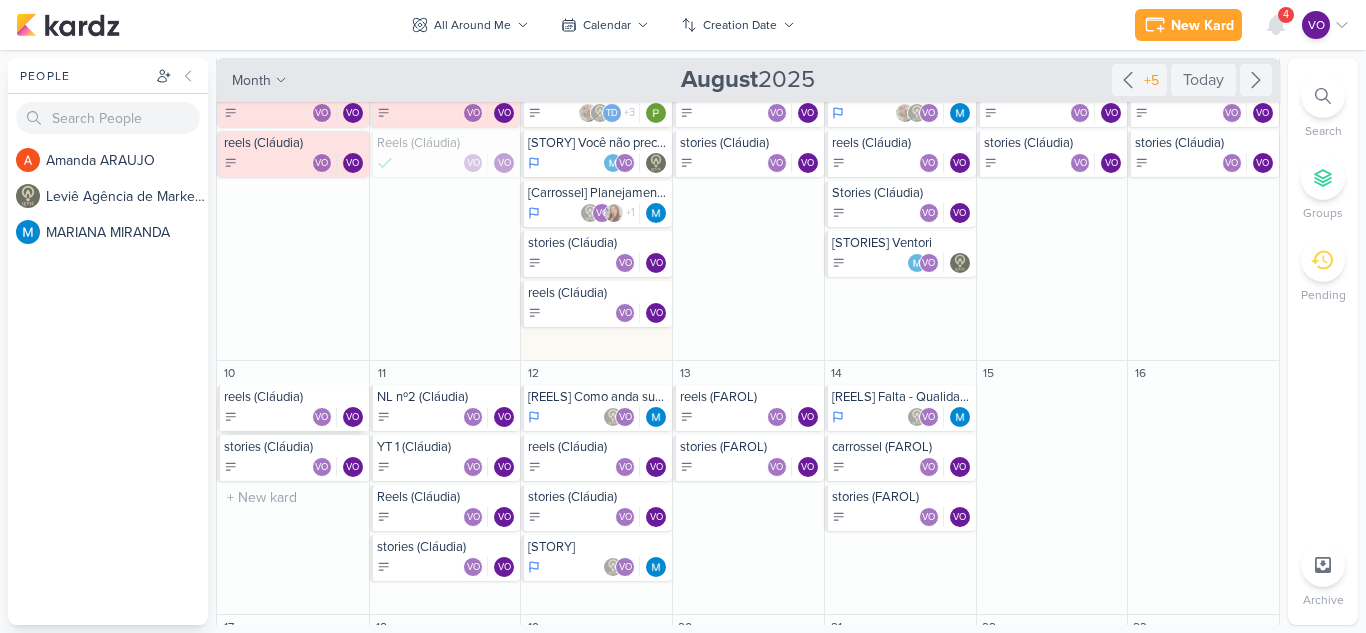 click on "VO
VO" at bounding box center (294, 417) 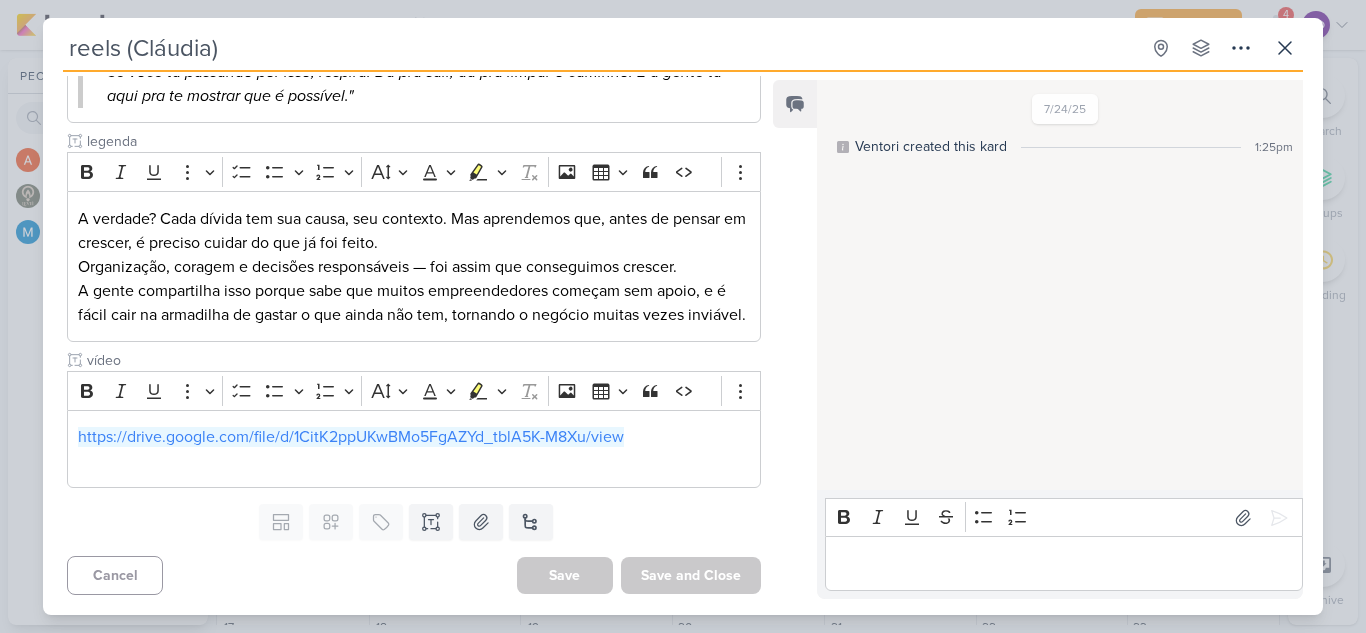 scroll, scrollTop: 830, scrollLeft: 0, axis: vertical 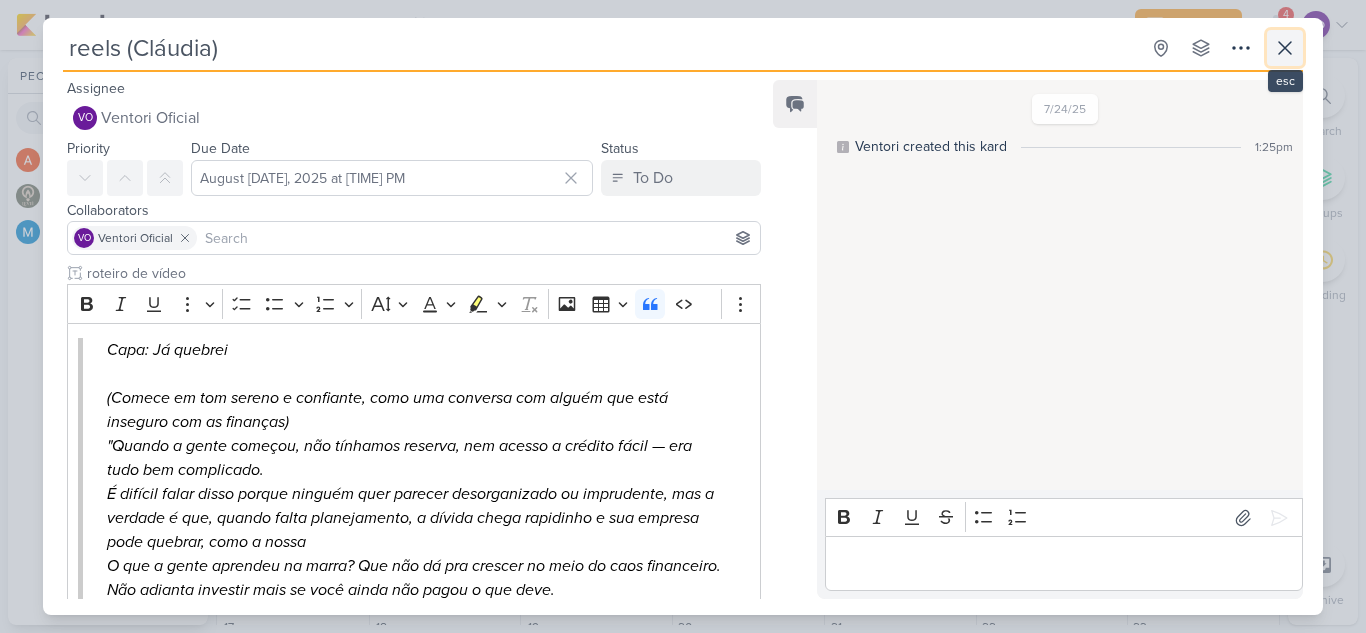 click 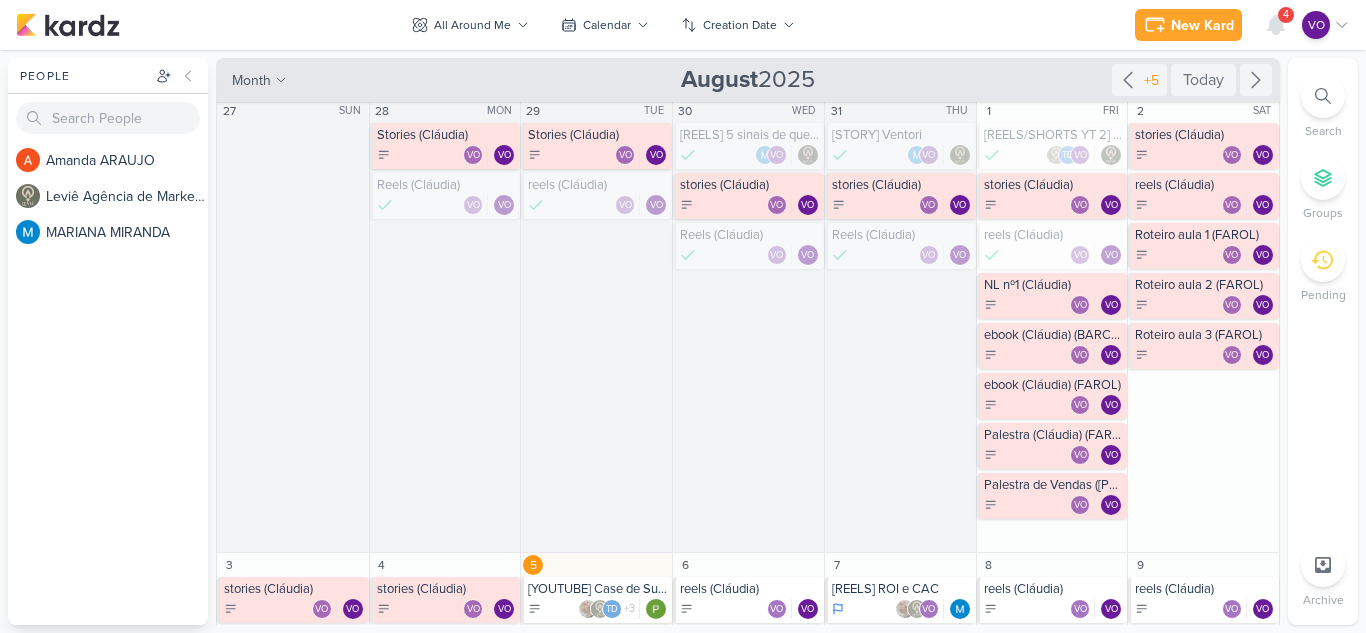 scroll, scrollTop: 0, scrollLeft: 0, axis: both 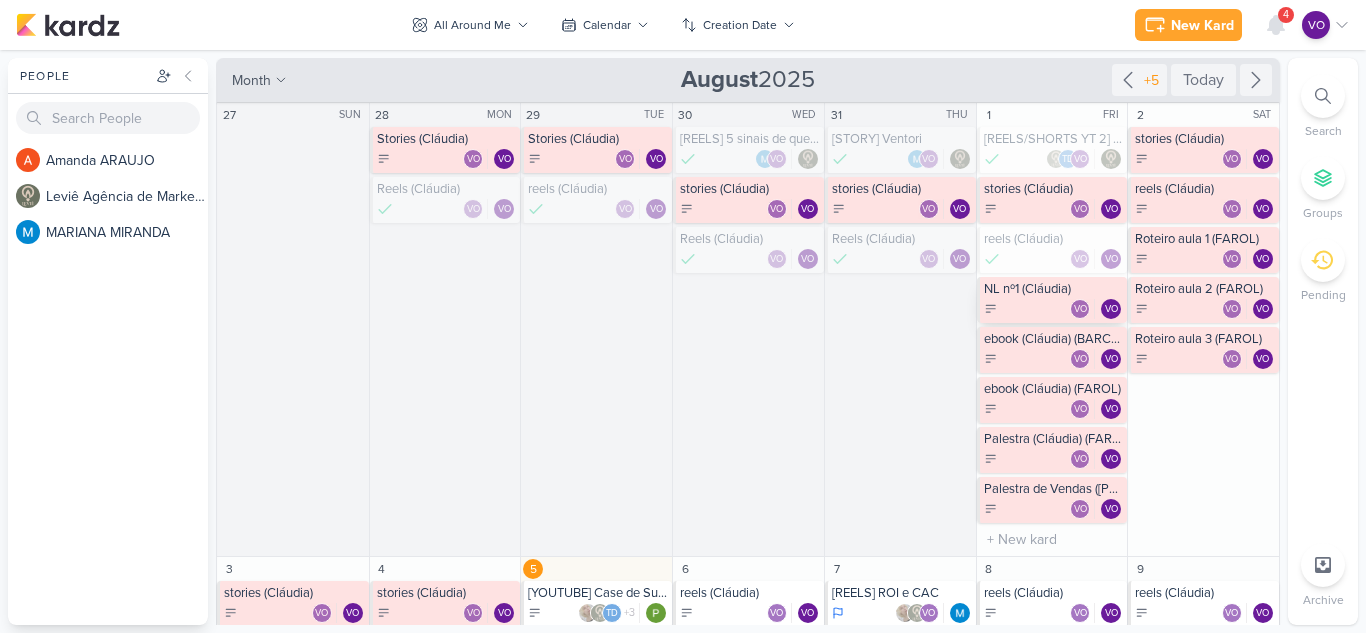 click on "VO
+1" at bounding box center (1052, 300) 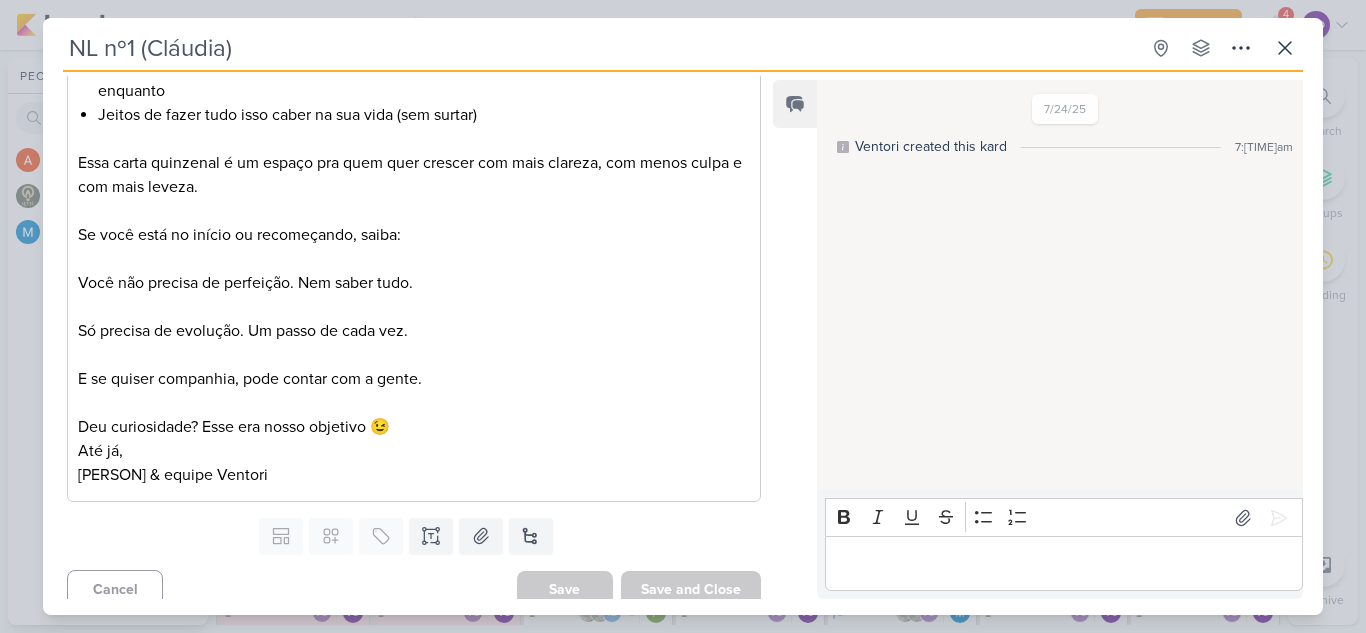 scroll, scrollTop: 657, scrollLeft: 0, axis: vertical 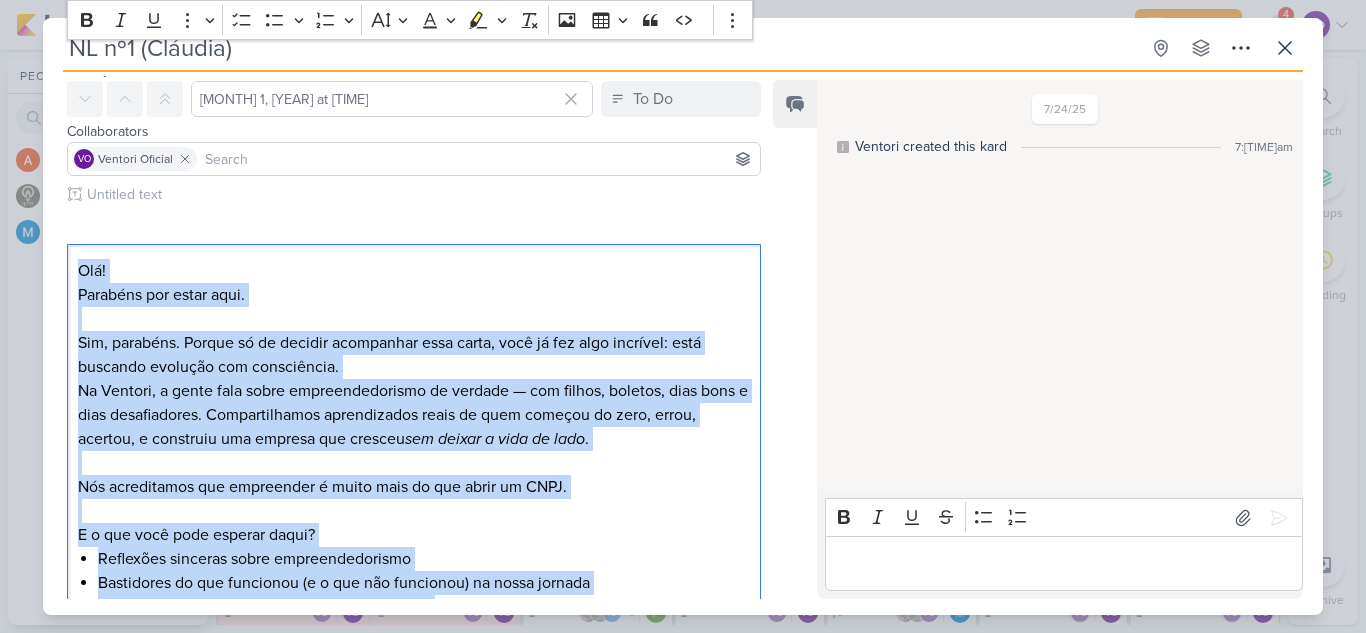 drag, startPoint x: 278, startPoint y: 463, endPoint x: 11, endPoint y: 255, distance: 338.4568 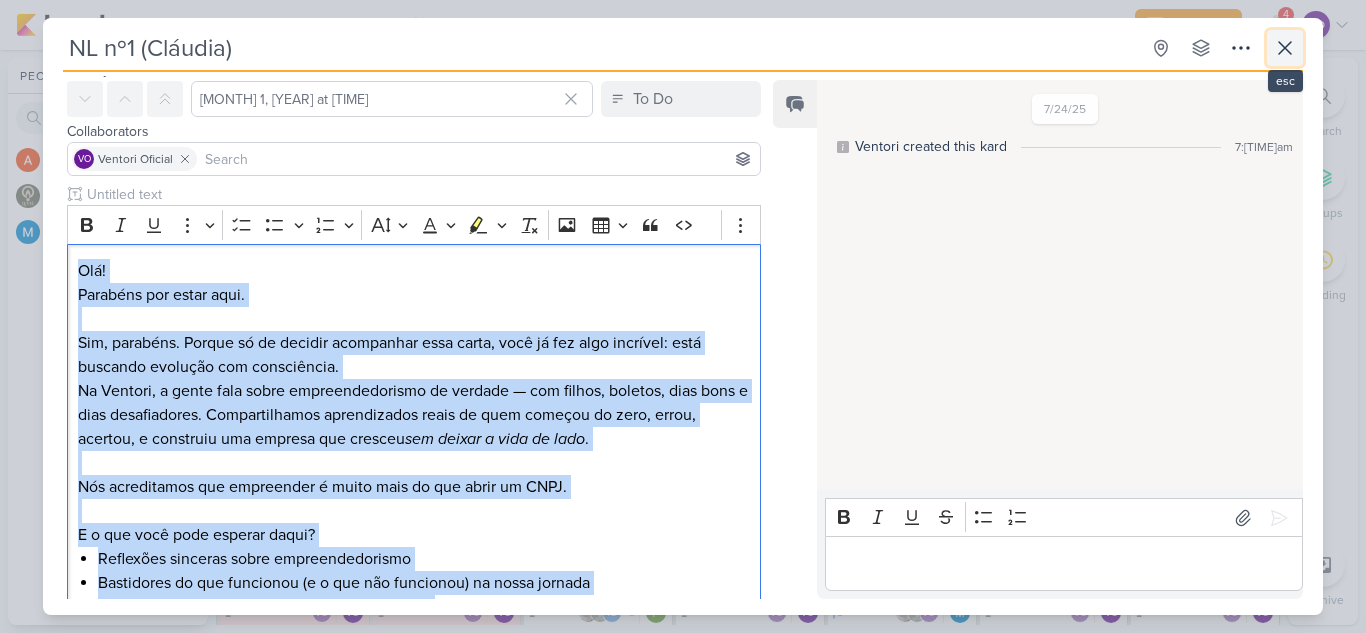 click 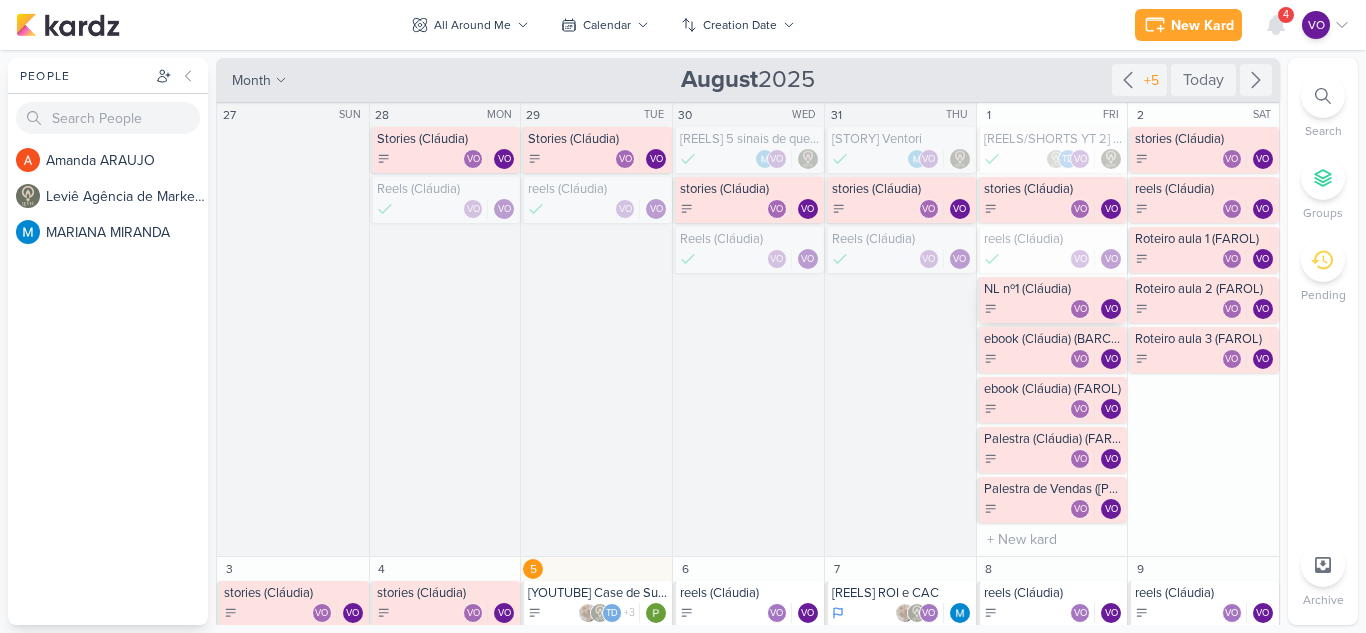 click on "NL nº1 (Cláudia)" at bounding box center (1054, 289) 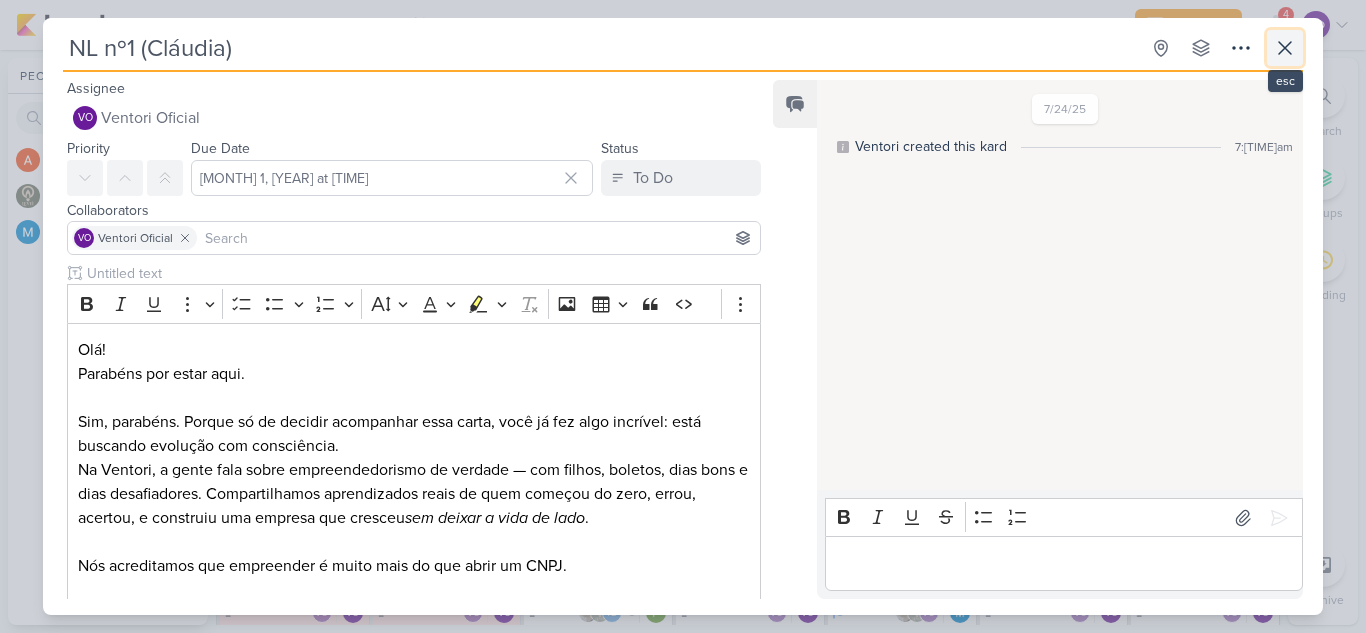 click 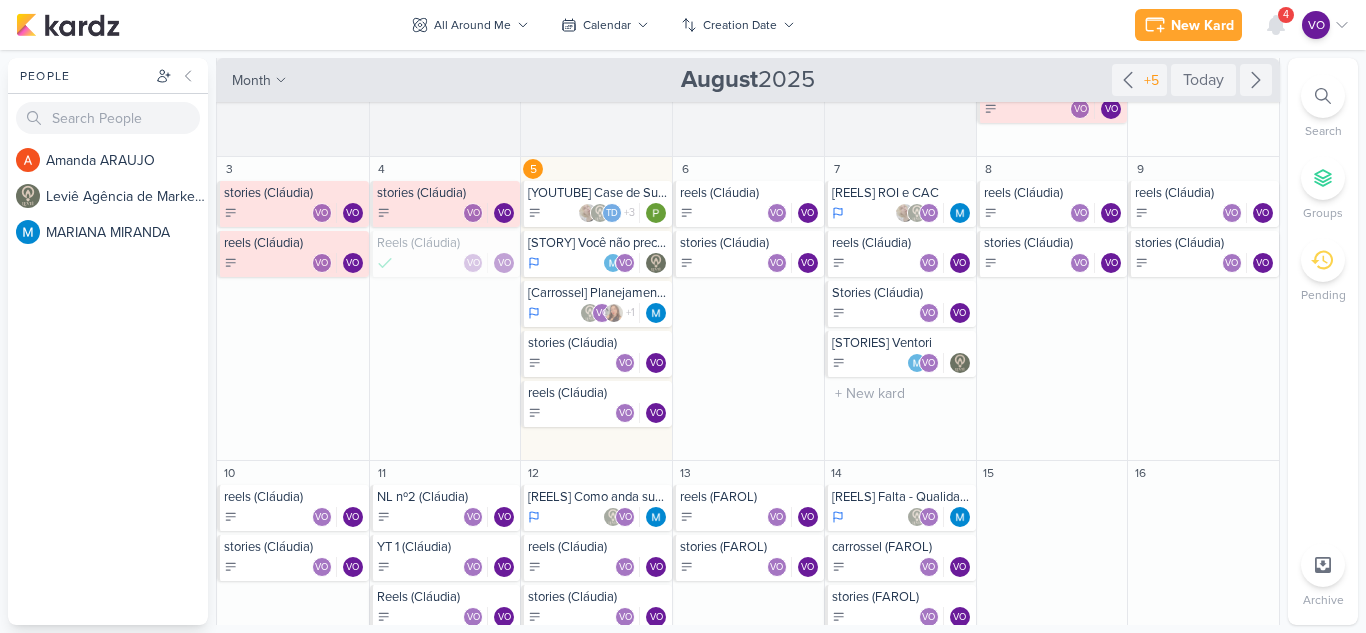 scroll, scrollTop: 500, scrollLeft: 0, axis: vertical 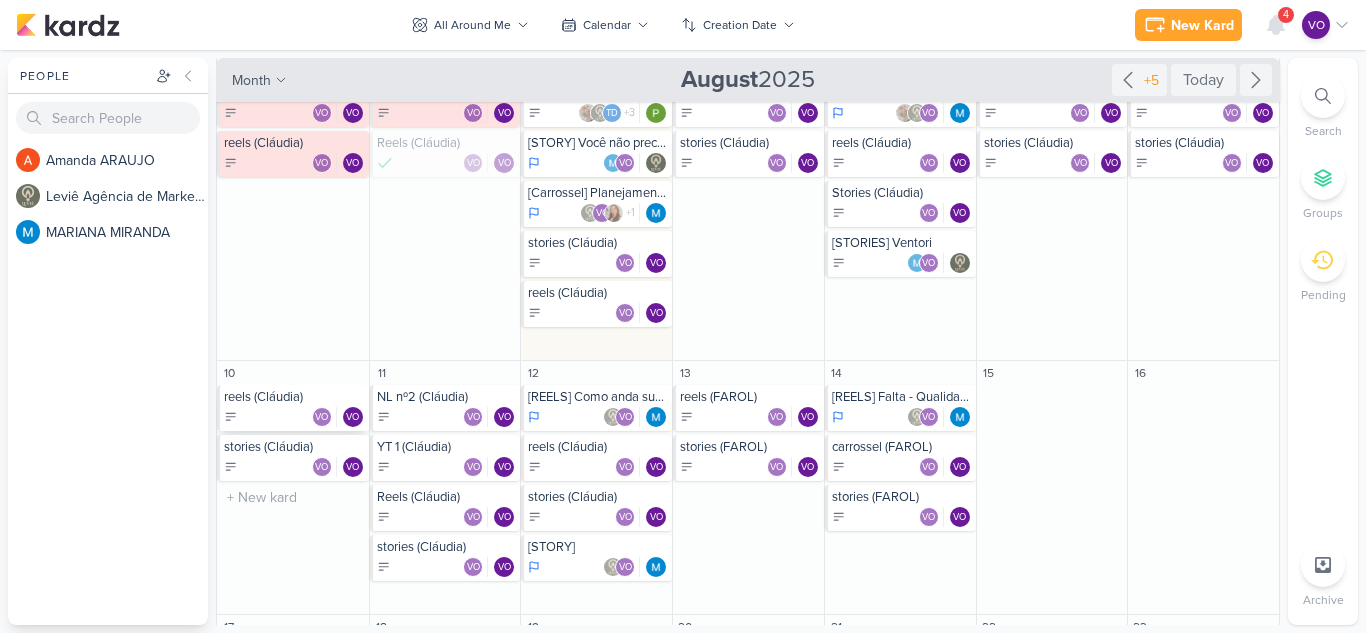 click on "reels (Cláudia)" at bounding box center (294, 397) 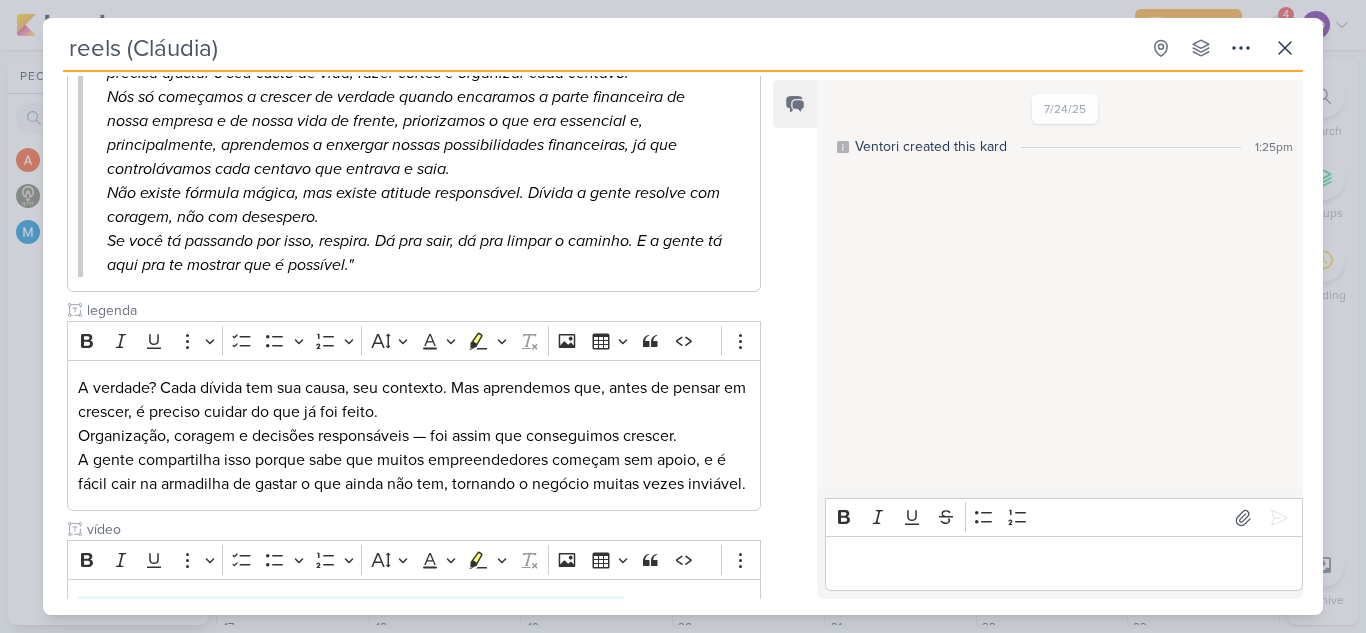 scroll, scrollTop: 600, scrollLeft: 0, axis: vertical 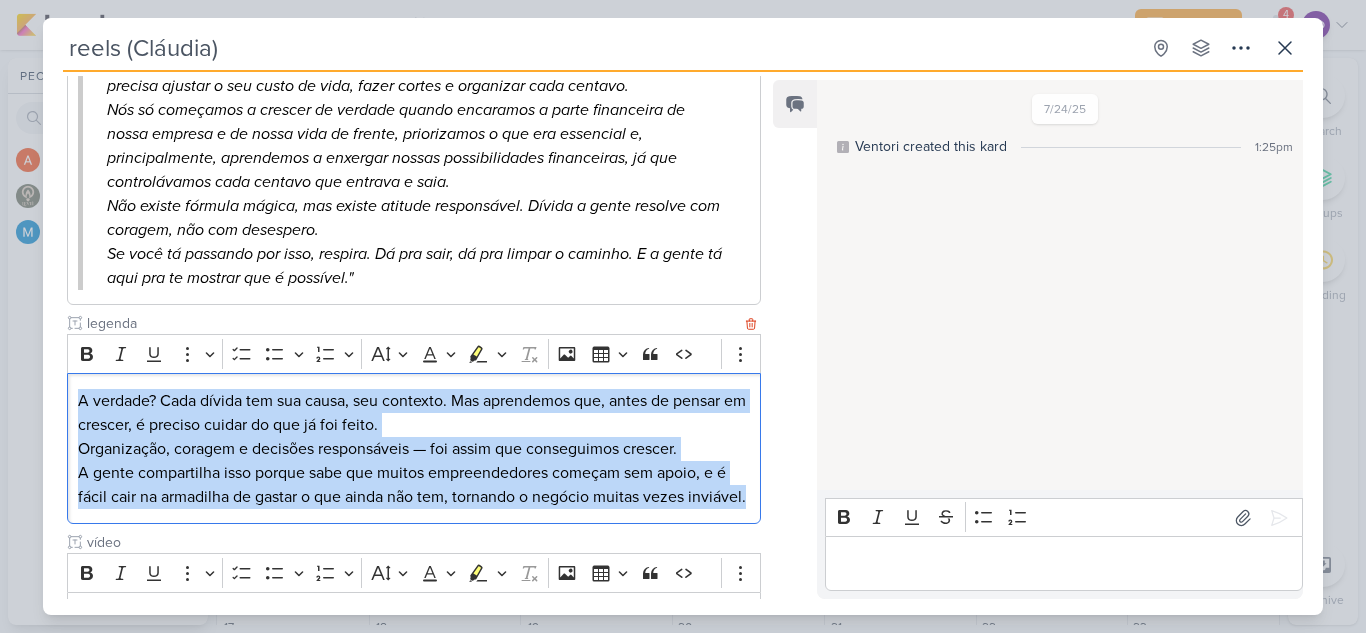 drag, startPoint x: 80, startPoint y: 426, endPoint x: 203, endPoint y: 557, distance: 179.69418 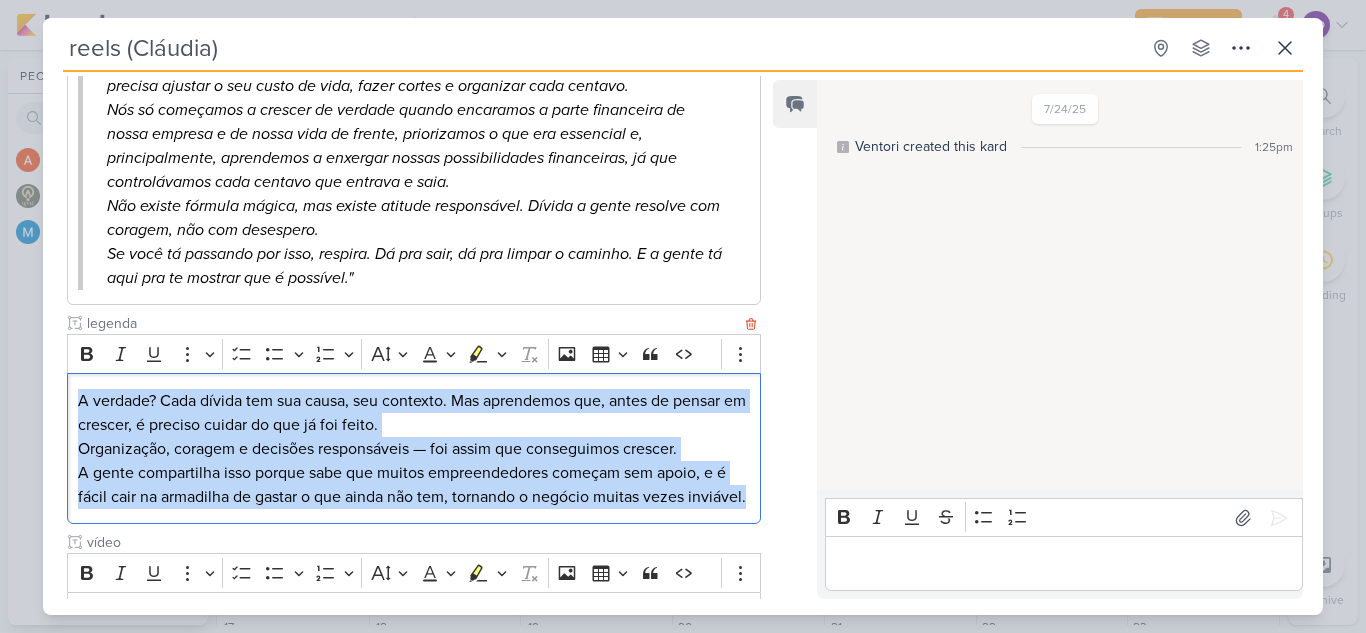 click on "A verdade? Cada dívida tem sua causa, seu contexto. Mas aprendemos que, antes de pensar em crescer, é preciso cuidar do que já foi feito. Organização, coragem e decisões responsáveis — foi assim que conseguimos crescer. A gente compartilha isso porque sabe que muitos empreendedores começam sem apoio, e é fácil cair na armadilha de gastar o que ainda não tem, tornando o negócio muitas vezes inviável." at bounding box center (414, 448) 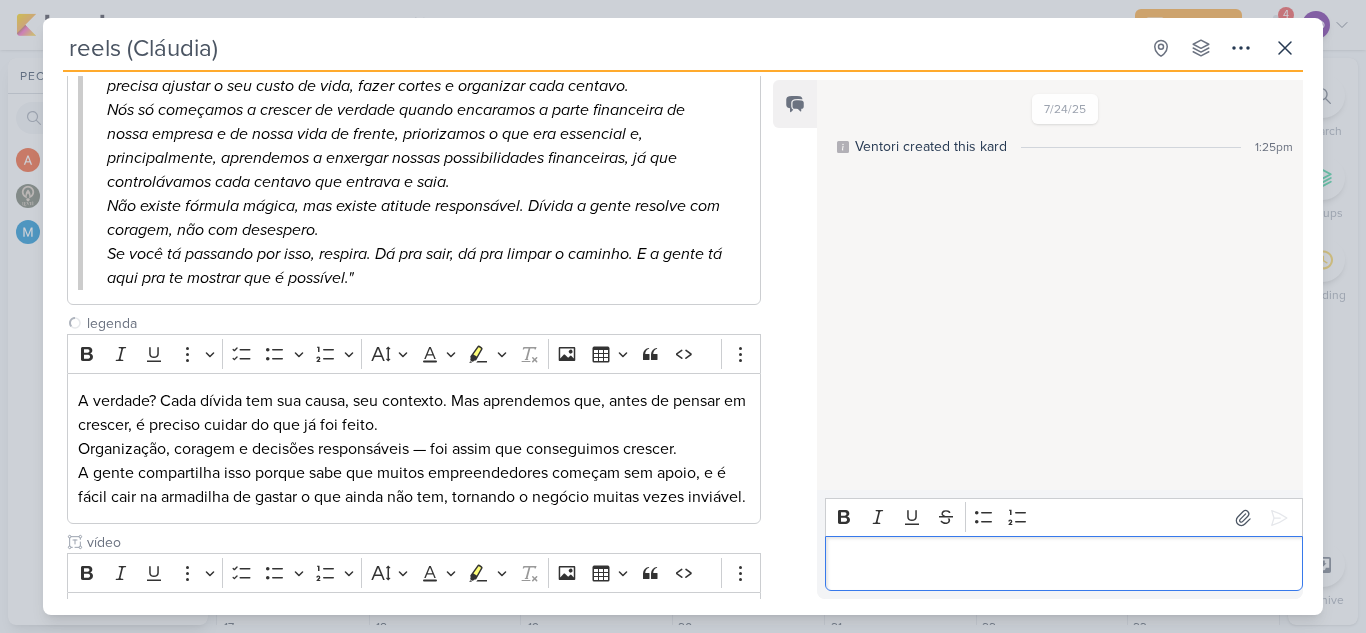 click at bounding box center [1063, 564] 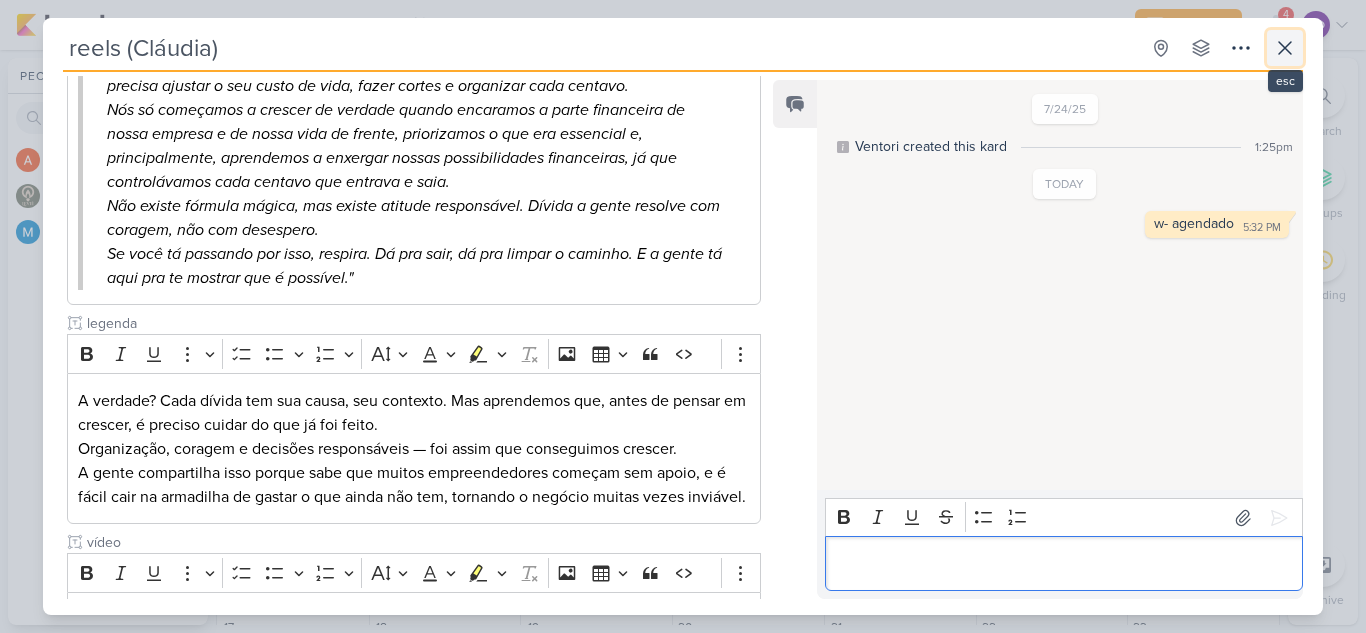 click 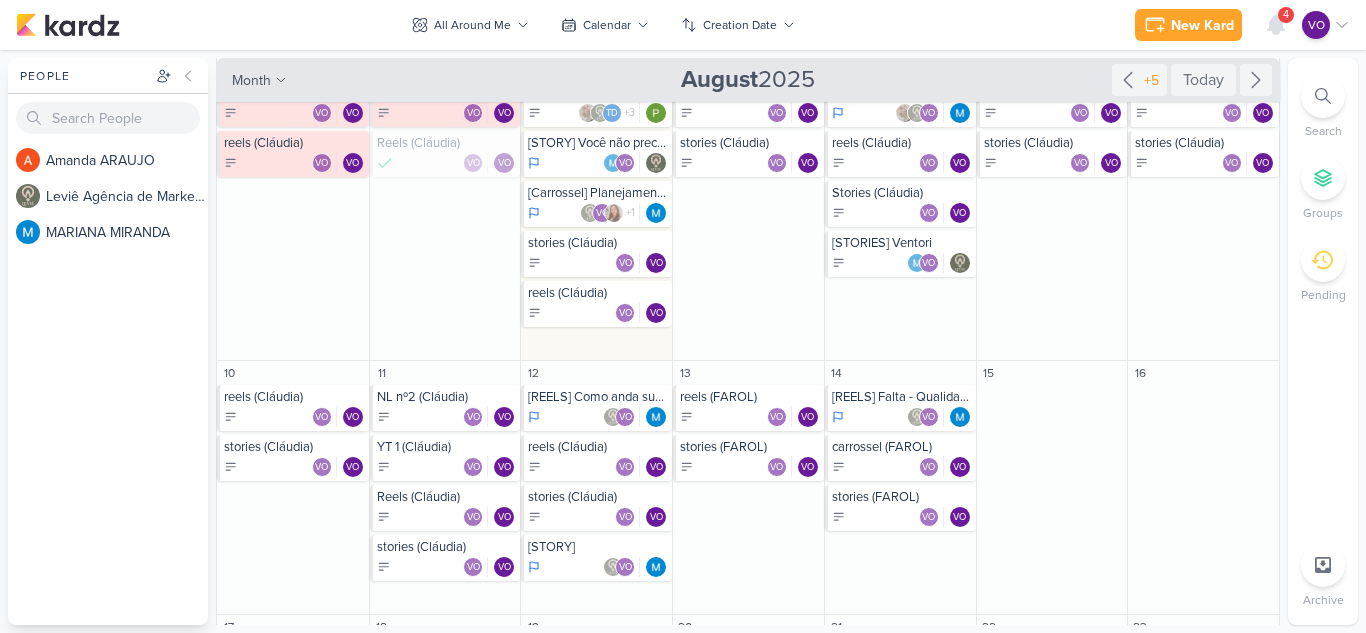 click on "4" at bounding box center (1286, 15) 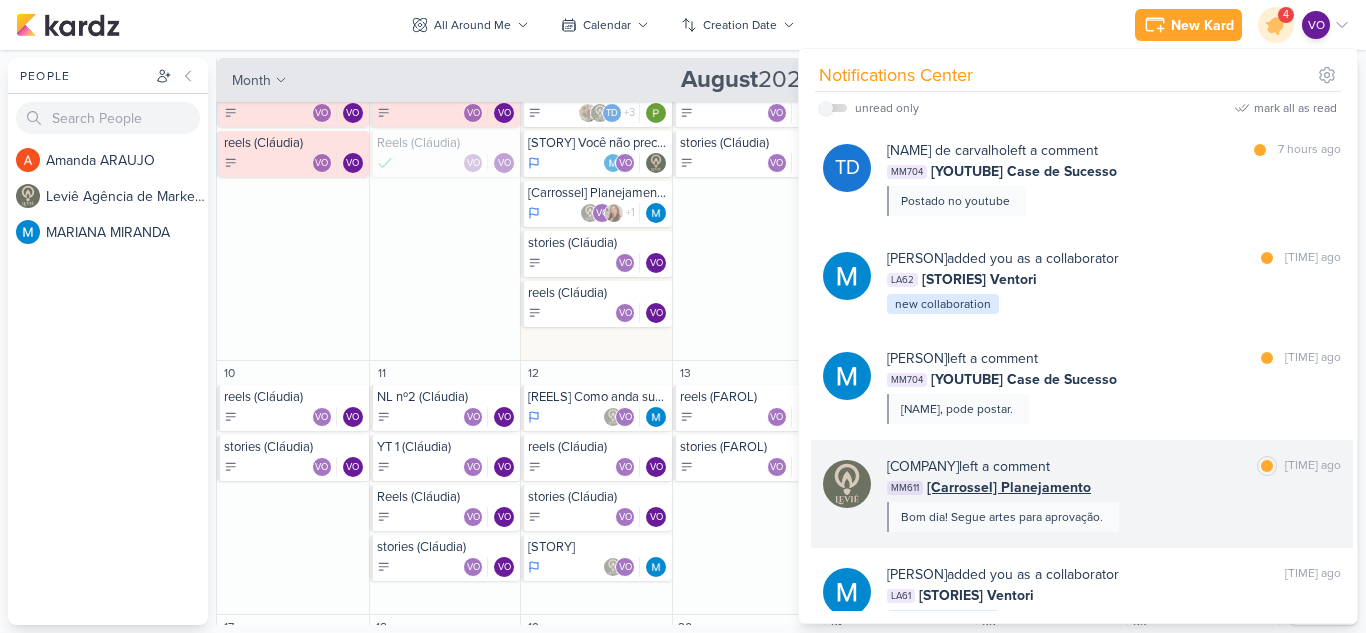 click on "[COMPANY] left a comment
mark as read
[TIME] ago
MM611
[Carrossel] Planejamento
Bom dia! Segue artes para aprovação." at bounding box center [1114, 494] 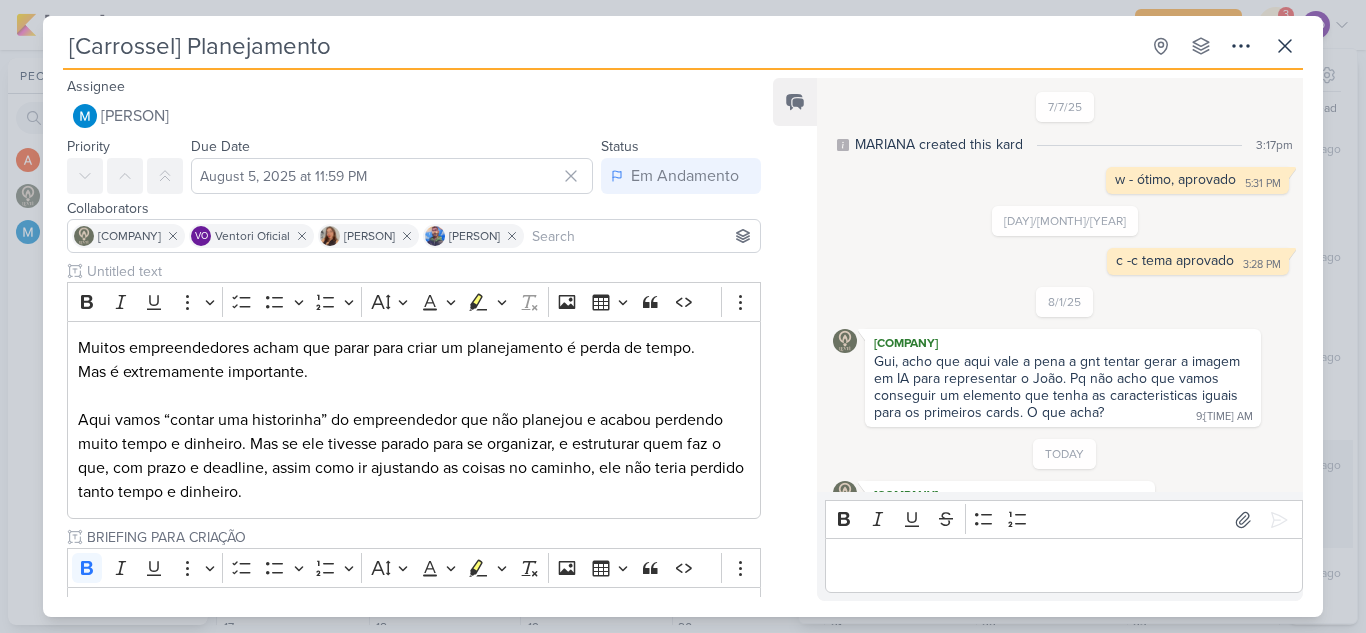 scroll, scrollTop: 83, scrollLeft: 0, axis: vertical 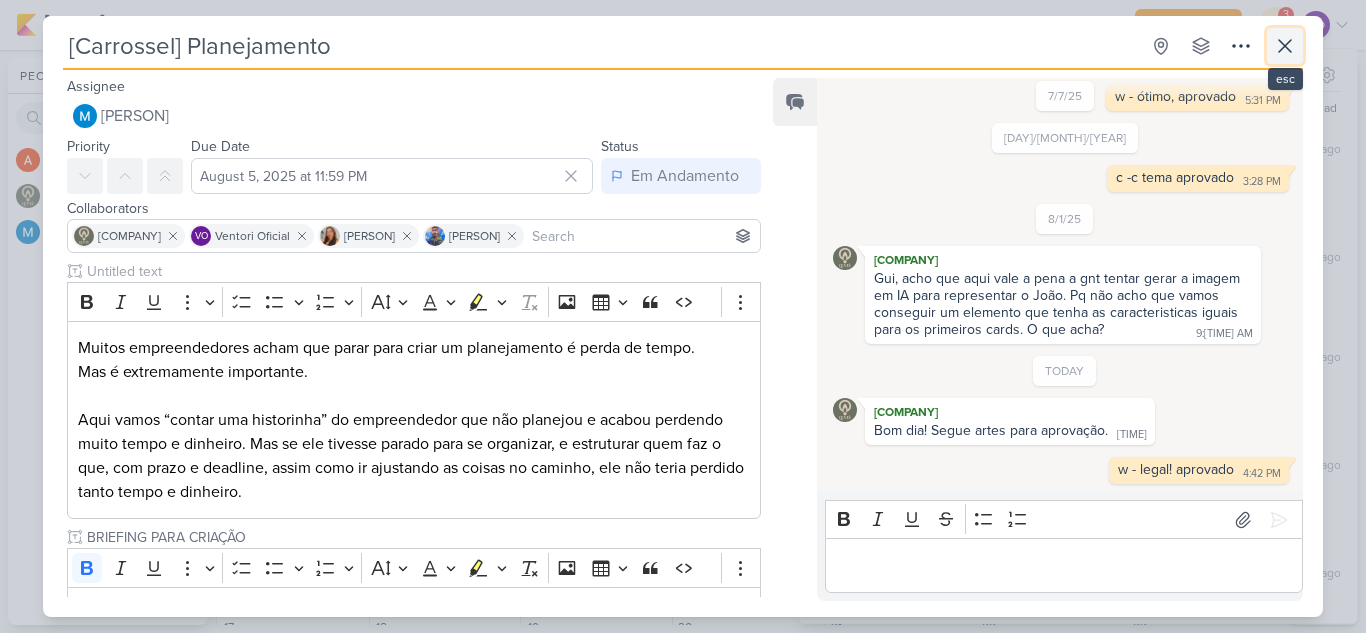 click at bounding box center (1285, 46) 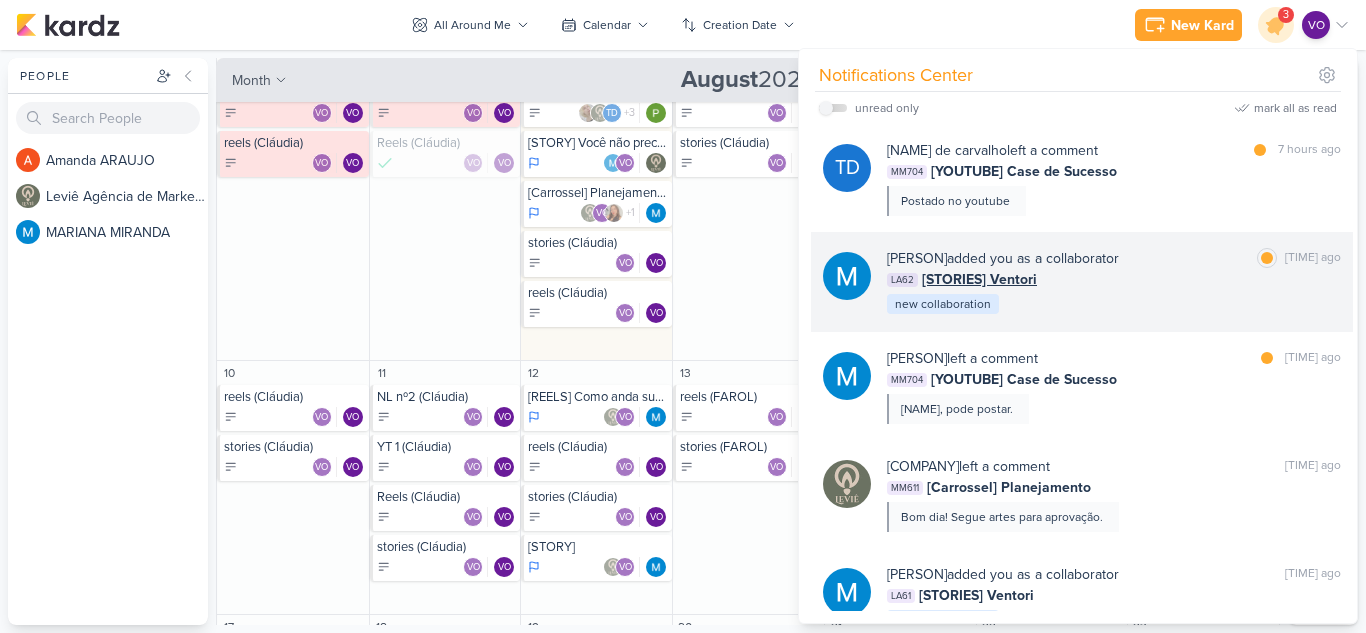 click on "[NAME] [LAST] added you as a collaborator
mark as read
8 hours ago
LA62
[STORIES] Ventori
new collaboration" at bounding box center [1114, 282] 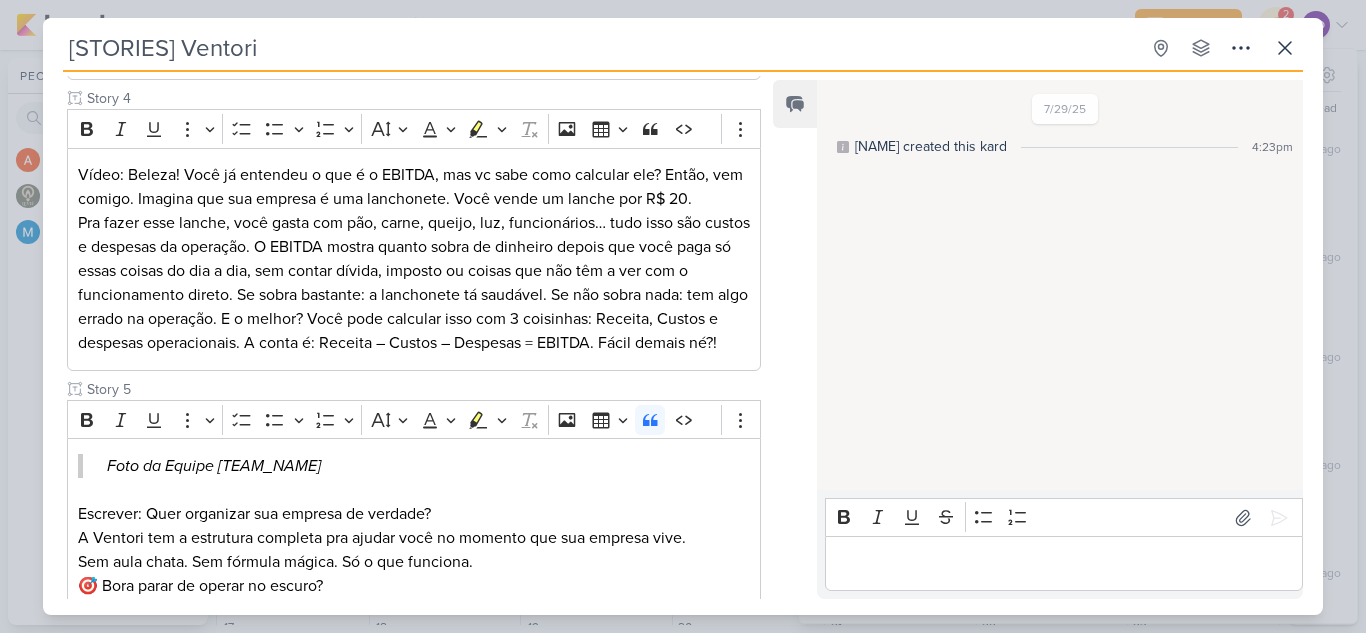 scroll, scrollTop: 971, scrollLeft: 0, axis: vertical 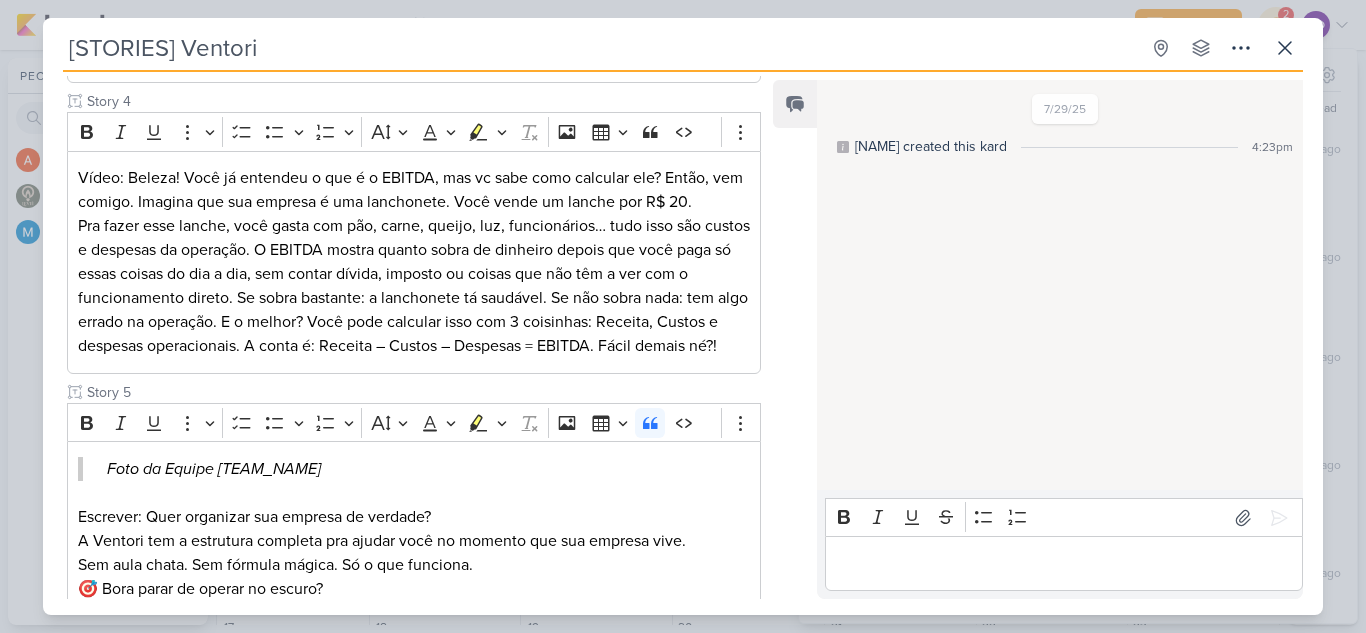 click at bounding box center (1063, 564) 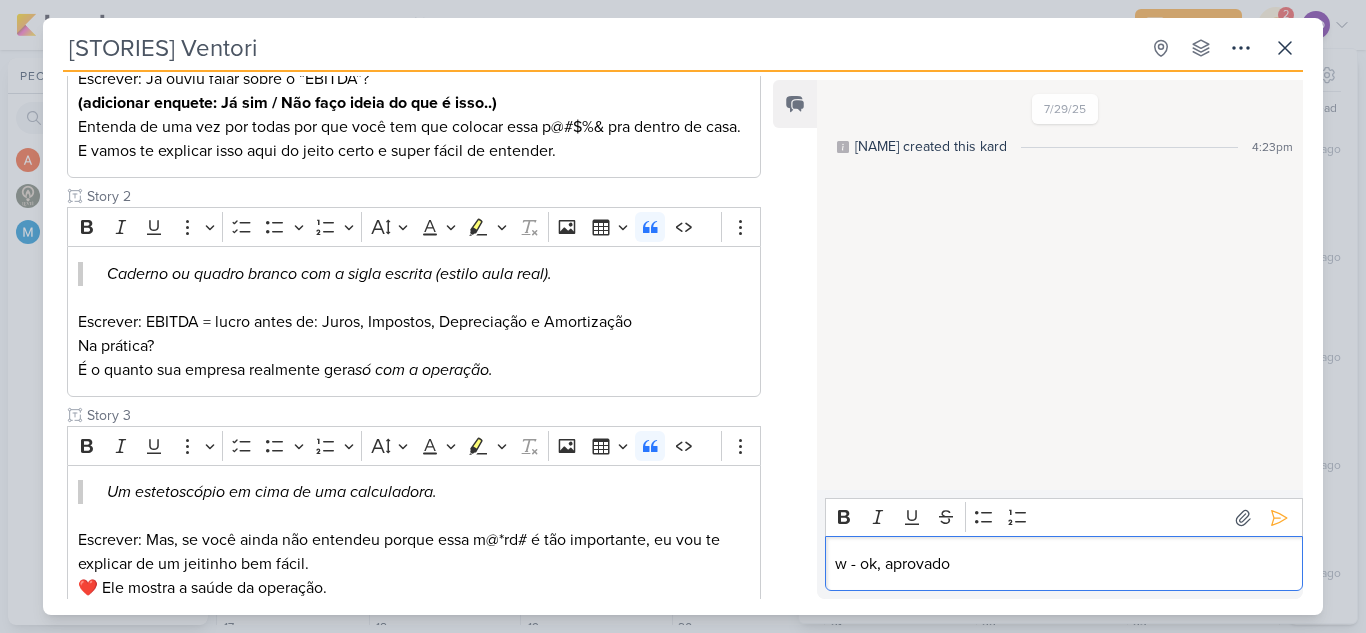 scroll, scrollTop: 172, scrollLeft: 0, axis: vertical 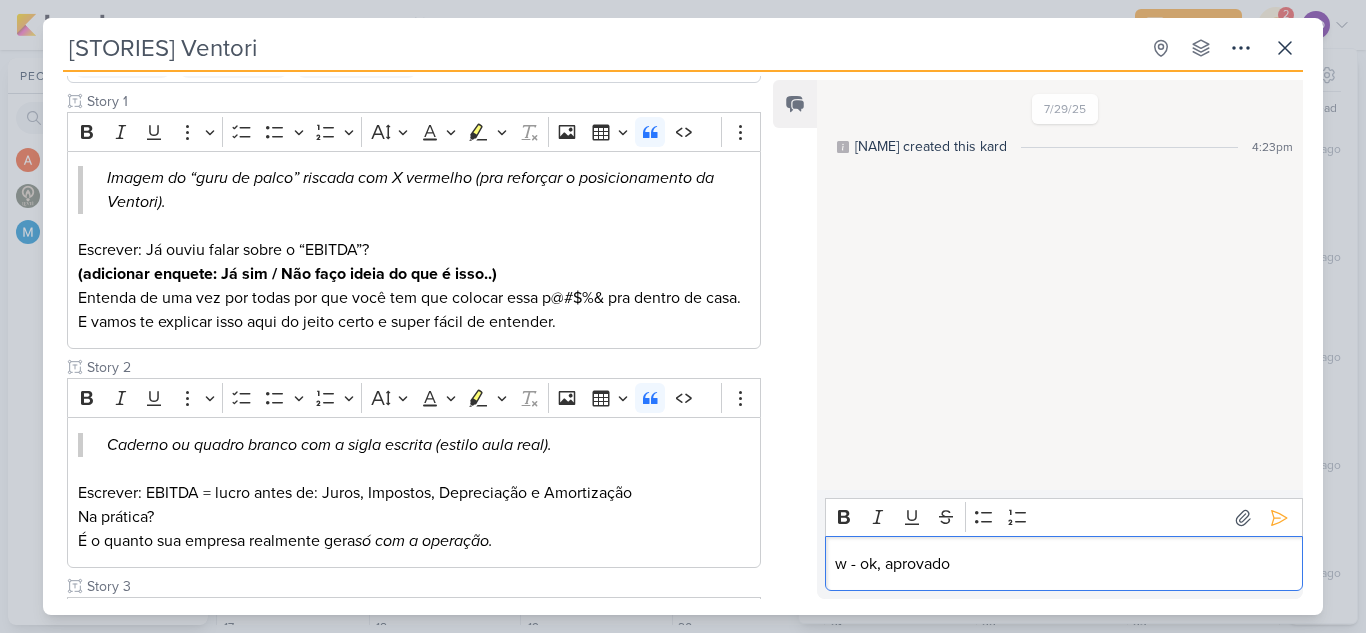 click on "w - ok, aprovado" at bounding box center (1063, 564) 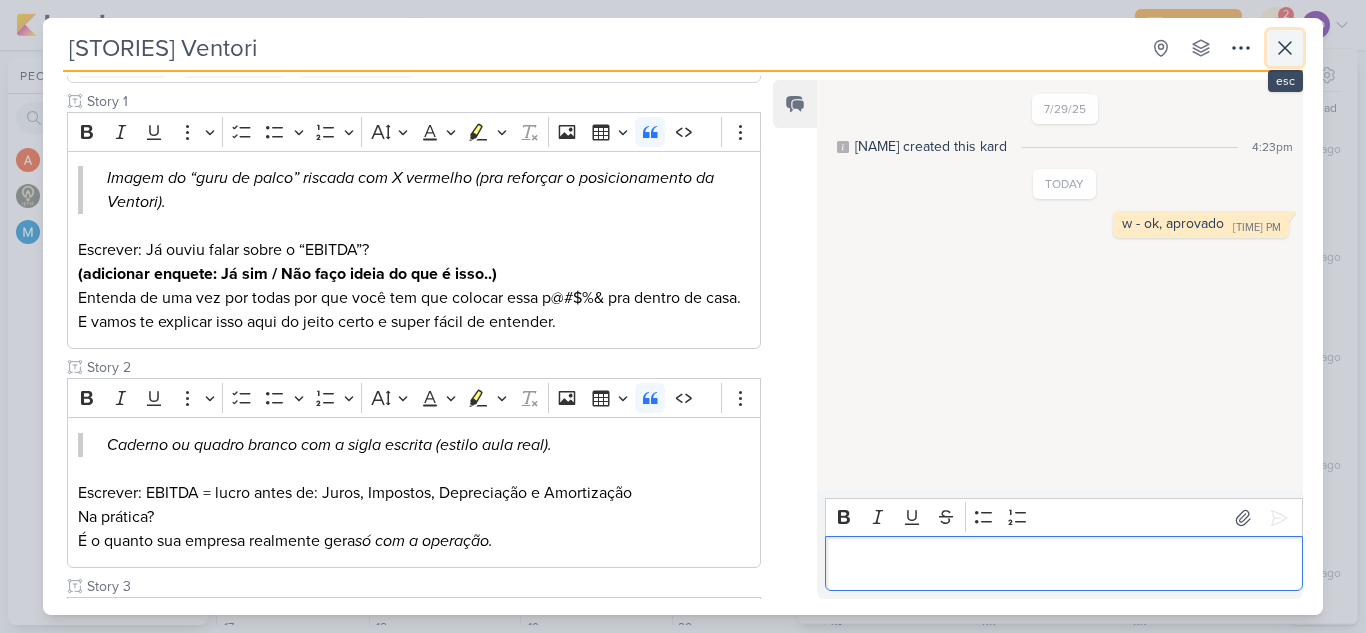 click 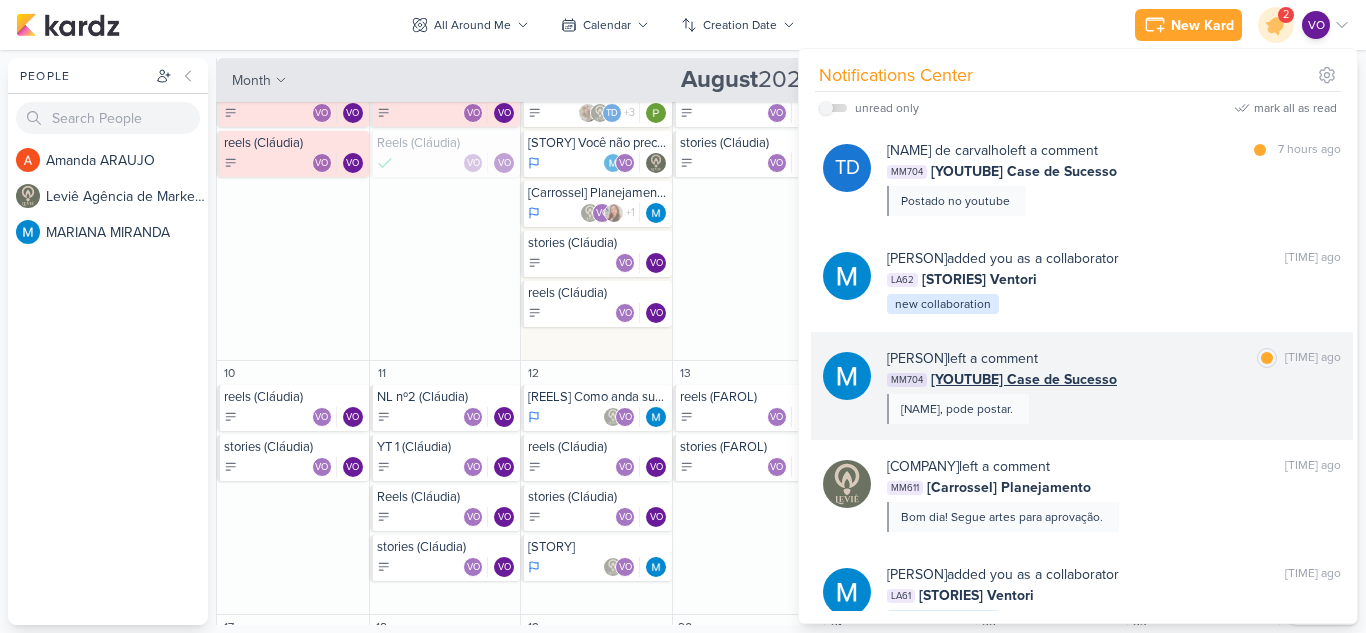 click on "MM704
[YOUTUBE] Case de Sucesso" at bounding box center (1114, 379) 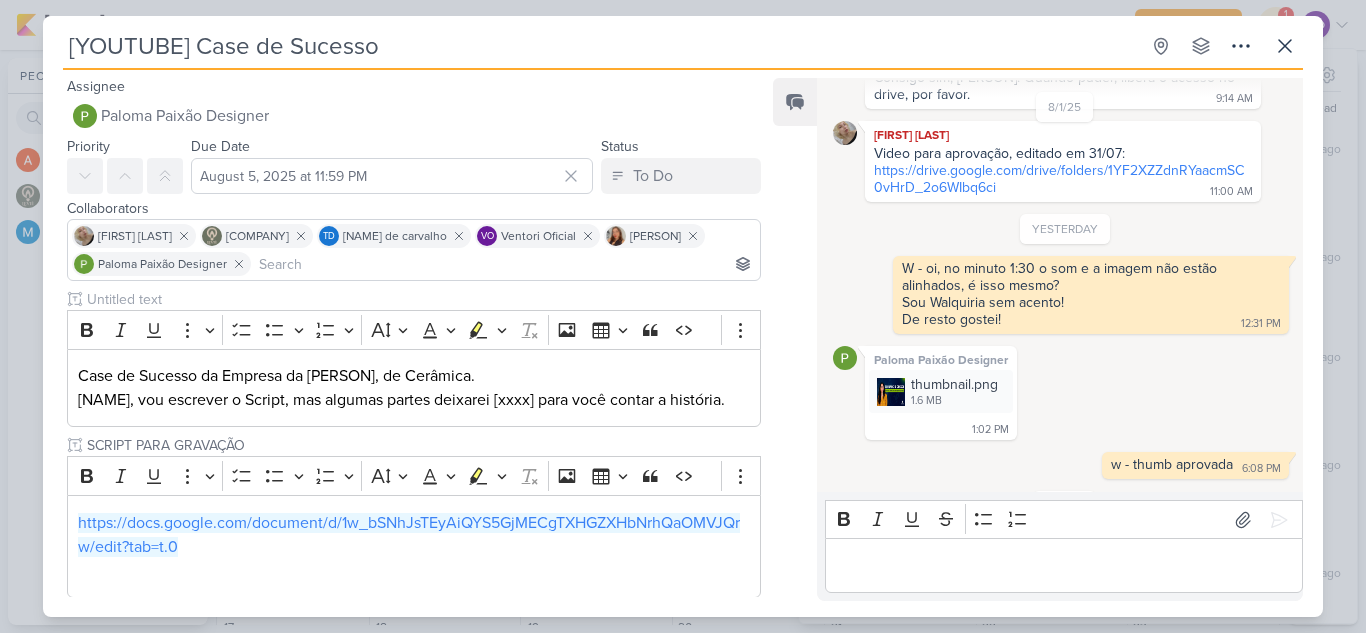 scroll, scrollTop: 672, scrollLeft: 0, axis: vertical 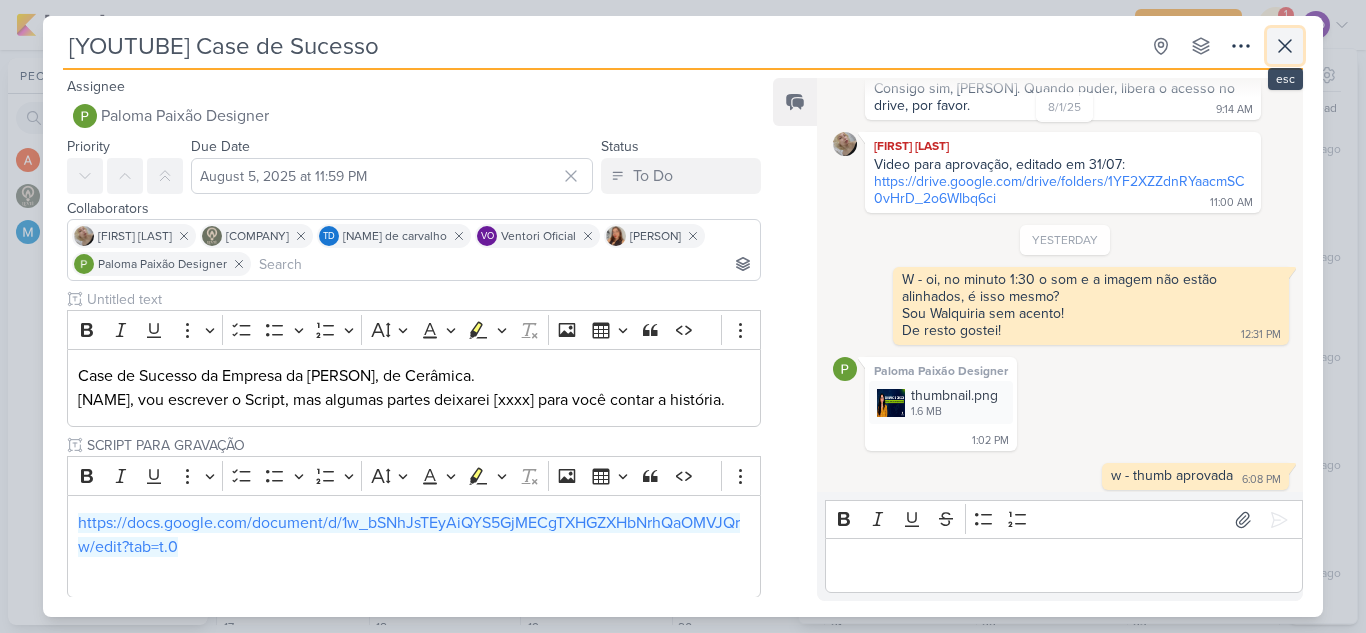 click 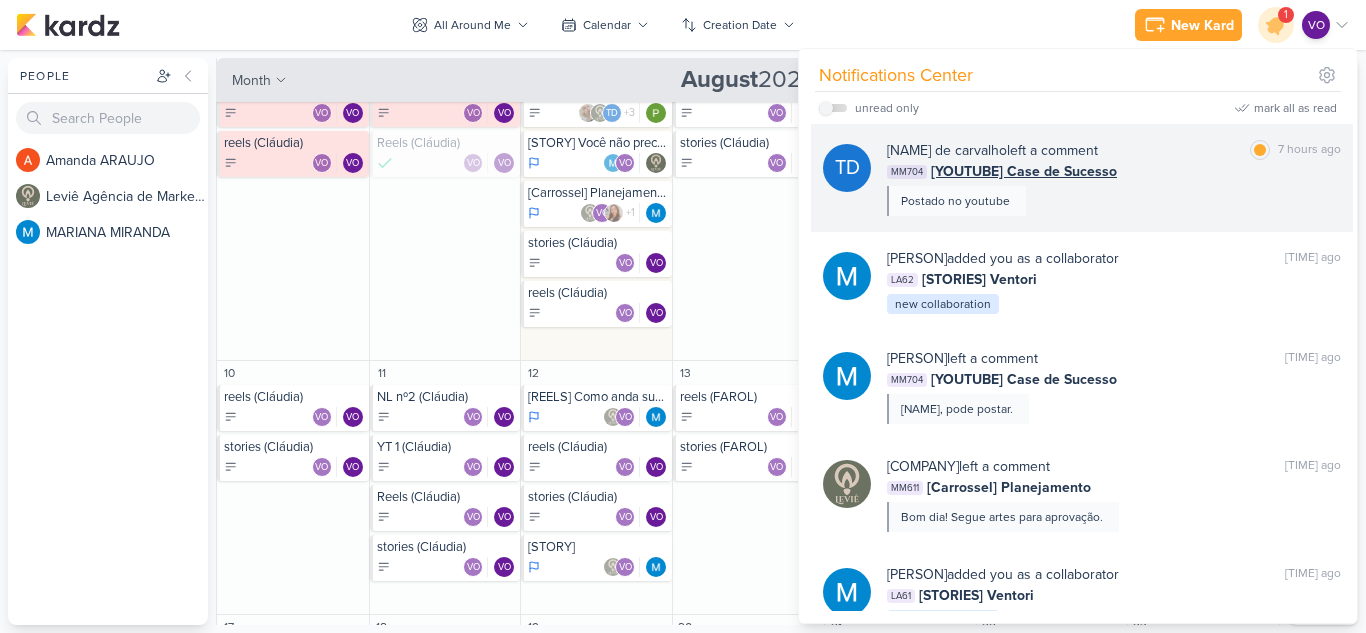 click on "MM704
[YOUTUBE] Case de Sucesso" at bounding box center [1114, 171] 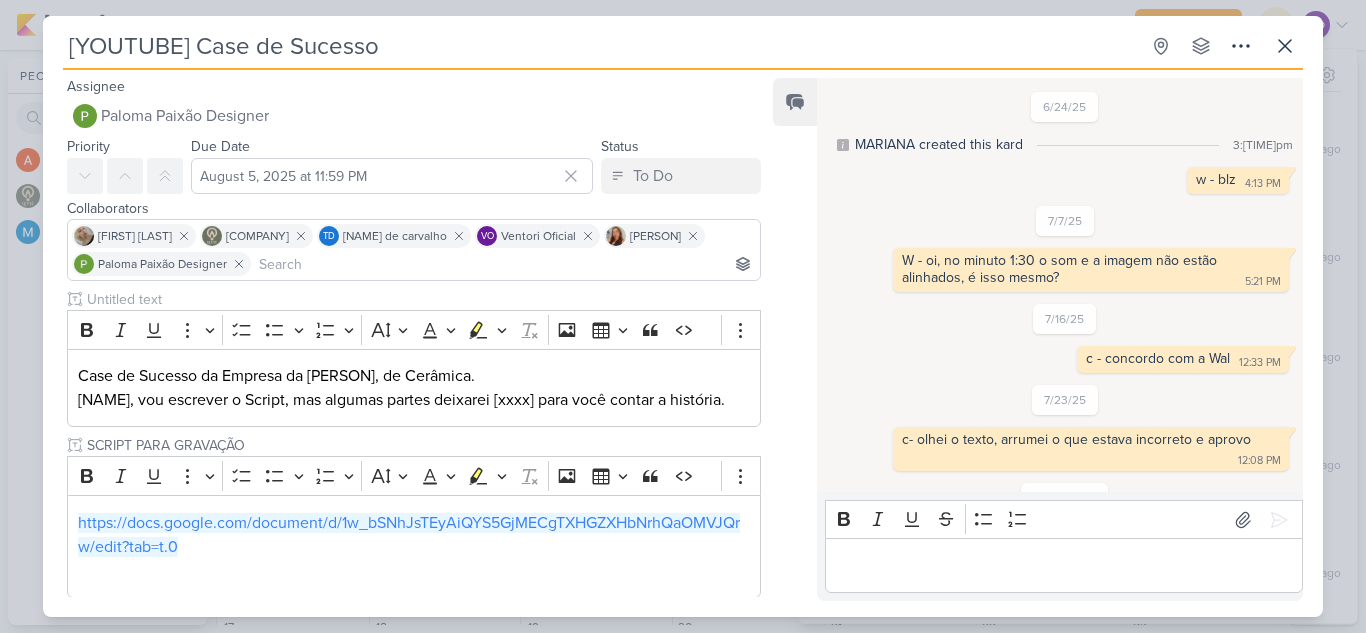 scroll, scrollTop: 872, scrollLeft: 0, axis: vertical 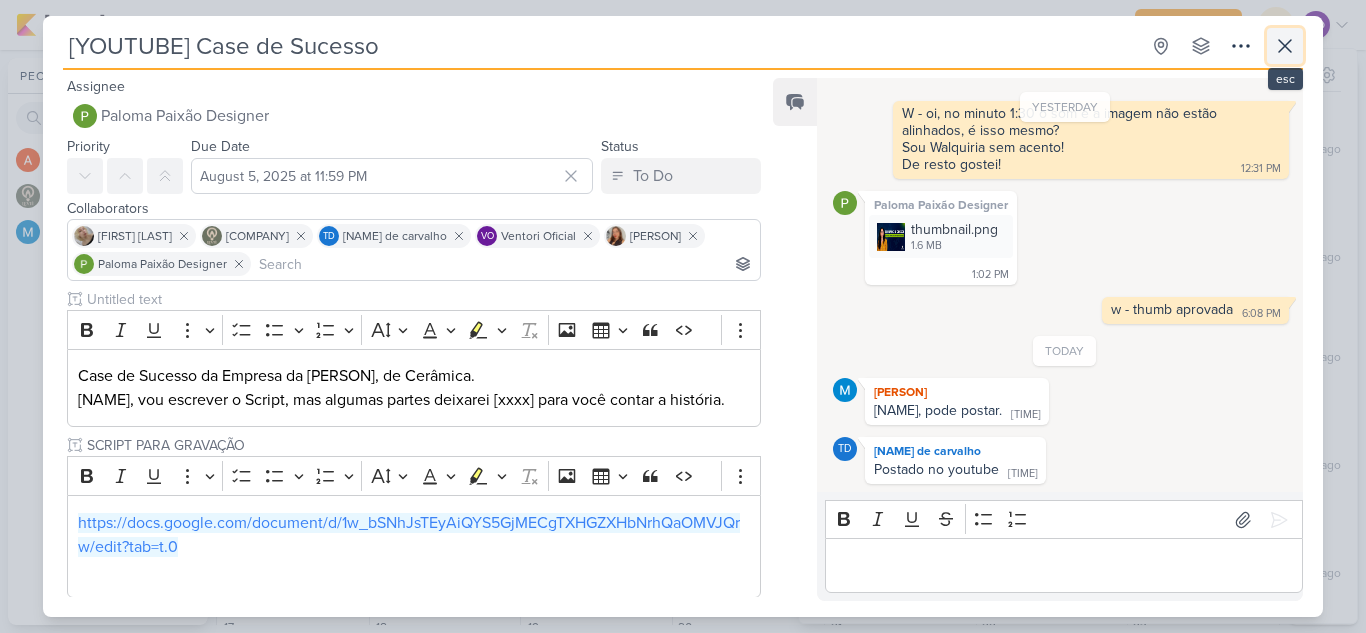 click 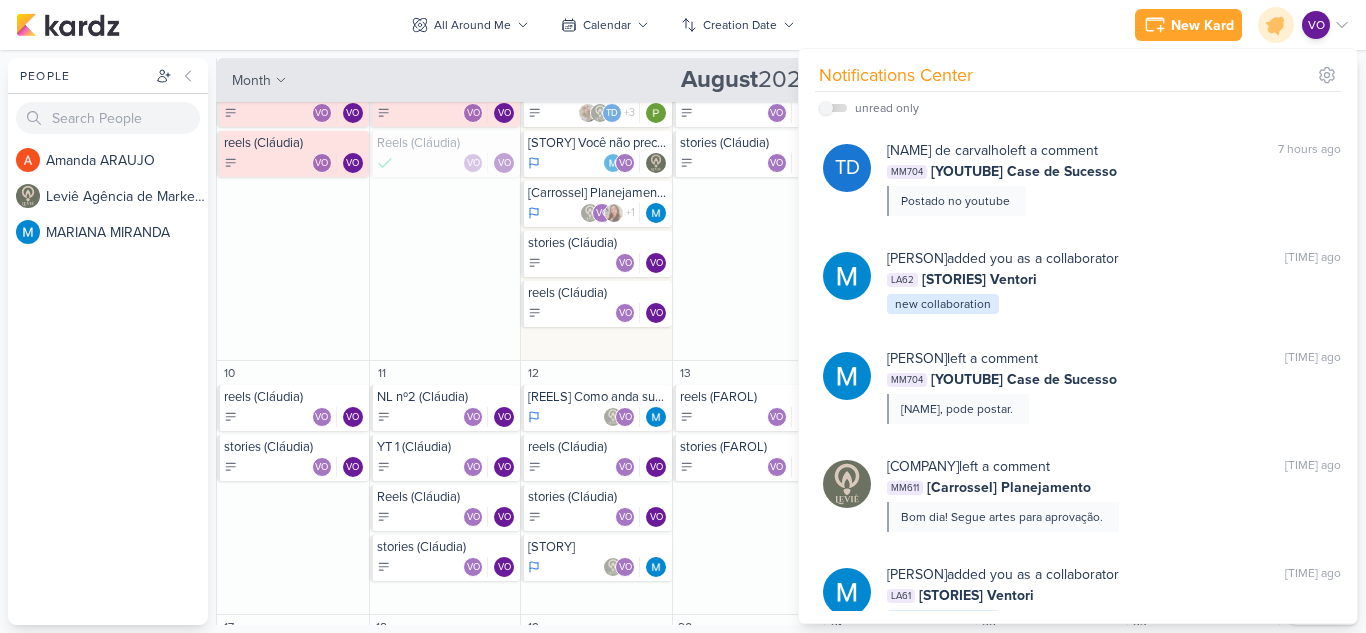 click on "New Kard
Ctrl + k
Notifications Center
unread only" at bounding box center (683, 25) 